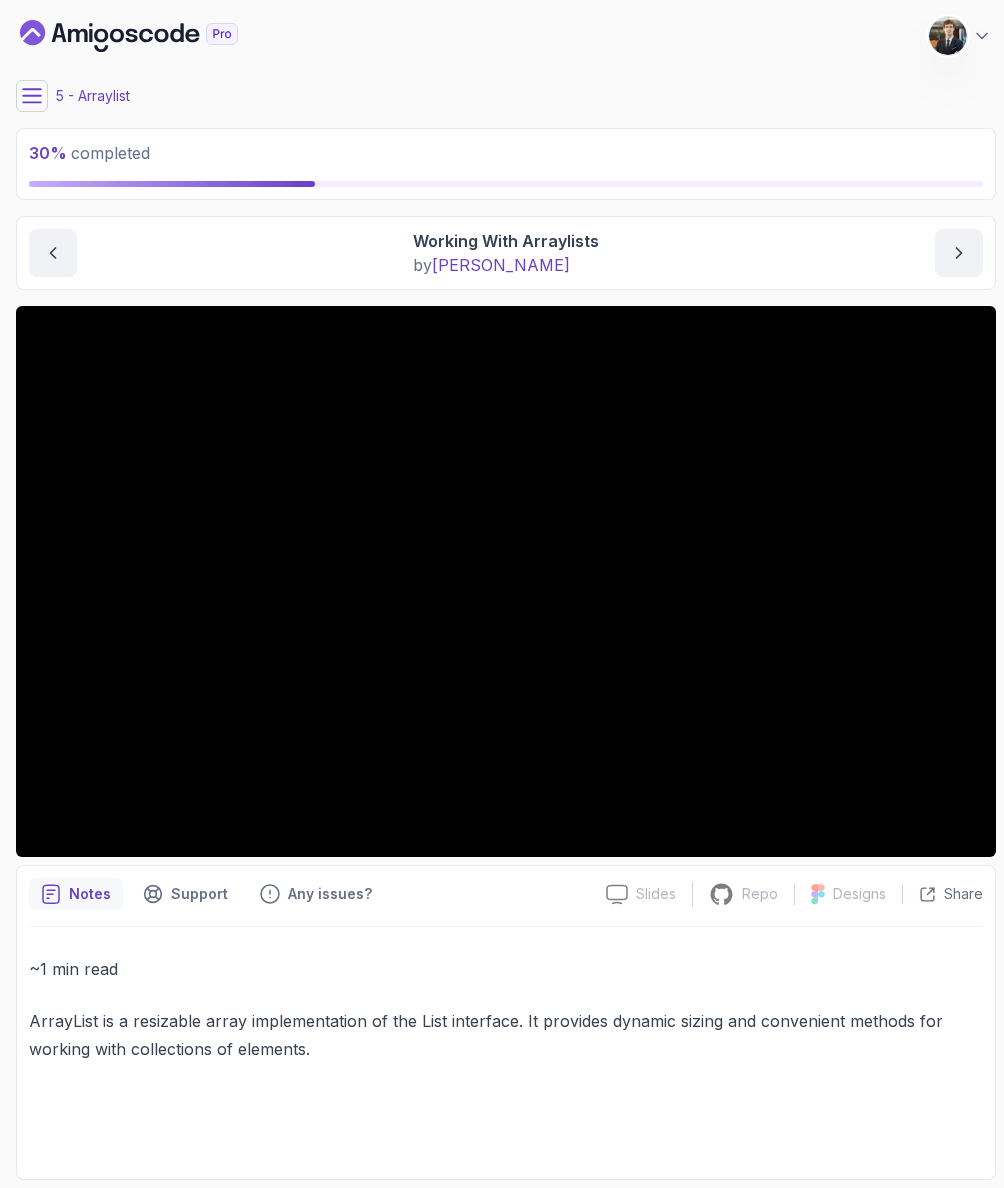 scroll, scrollTop: 0, scrollLeft: 0, axis: both 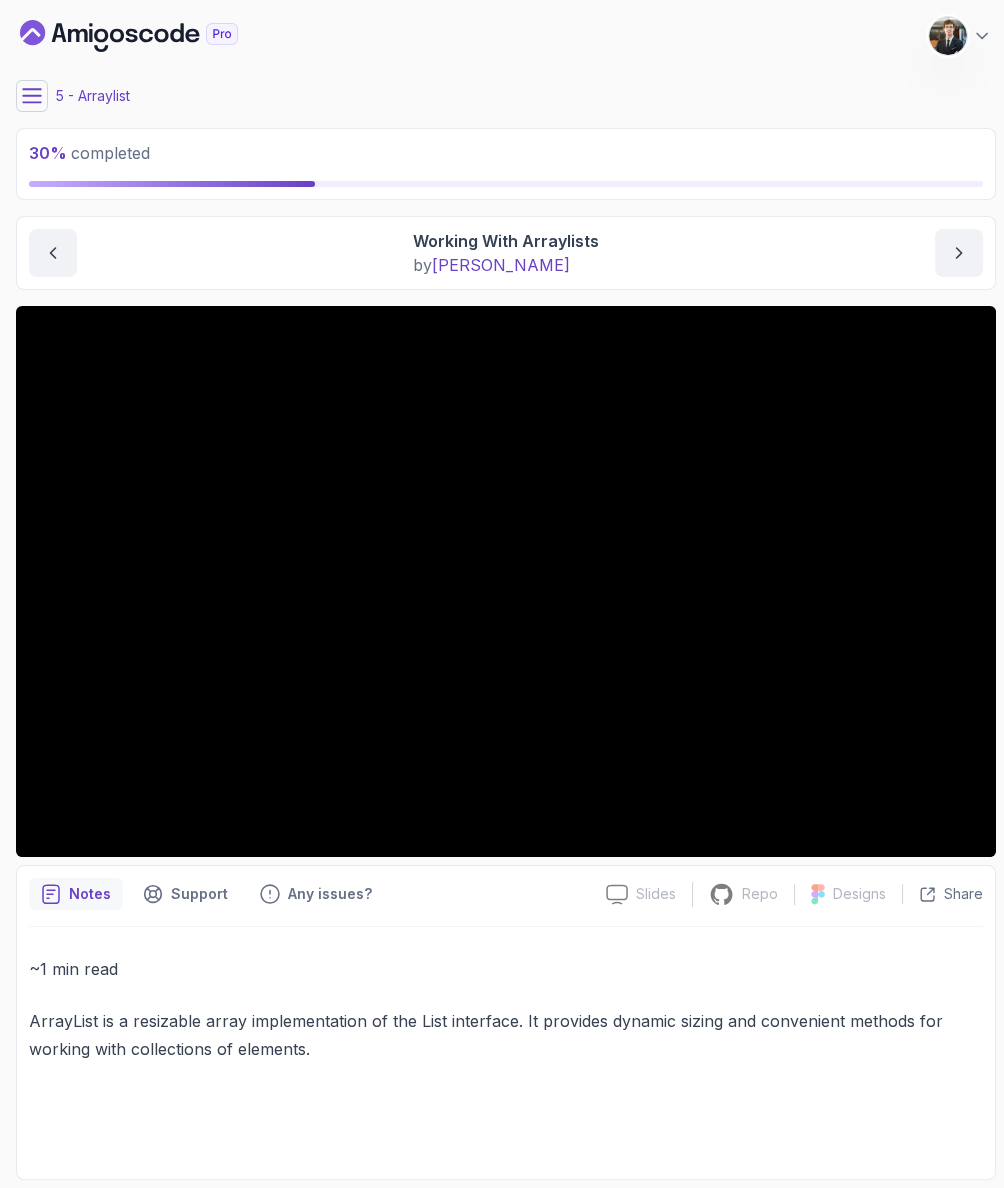 click on "ArrayList is a resizable array implementation of the List interface. It provides dynamic sizing and convenient methods for working with collections of elements." at bounding box center (506, 1035) 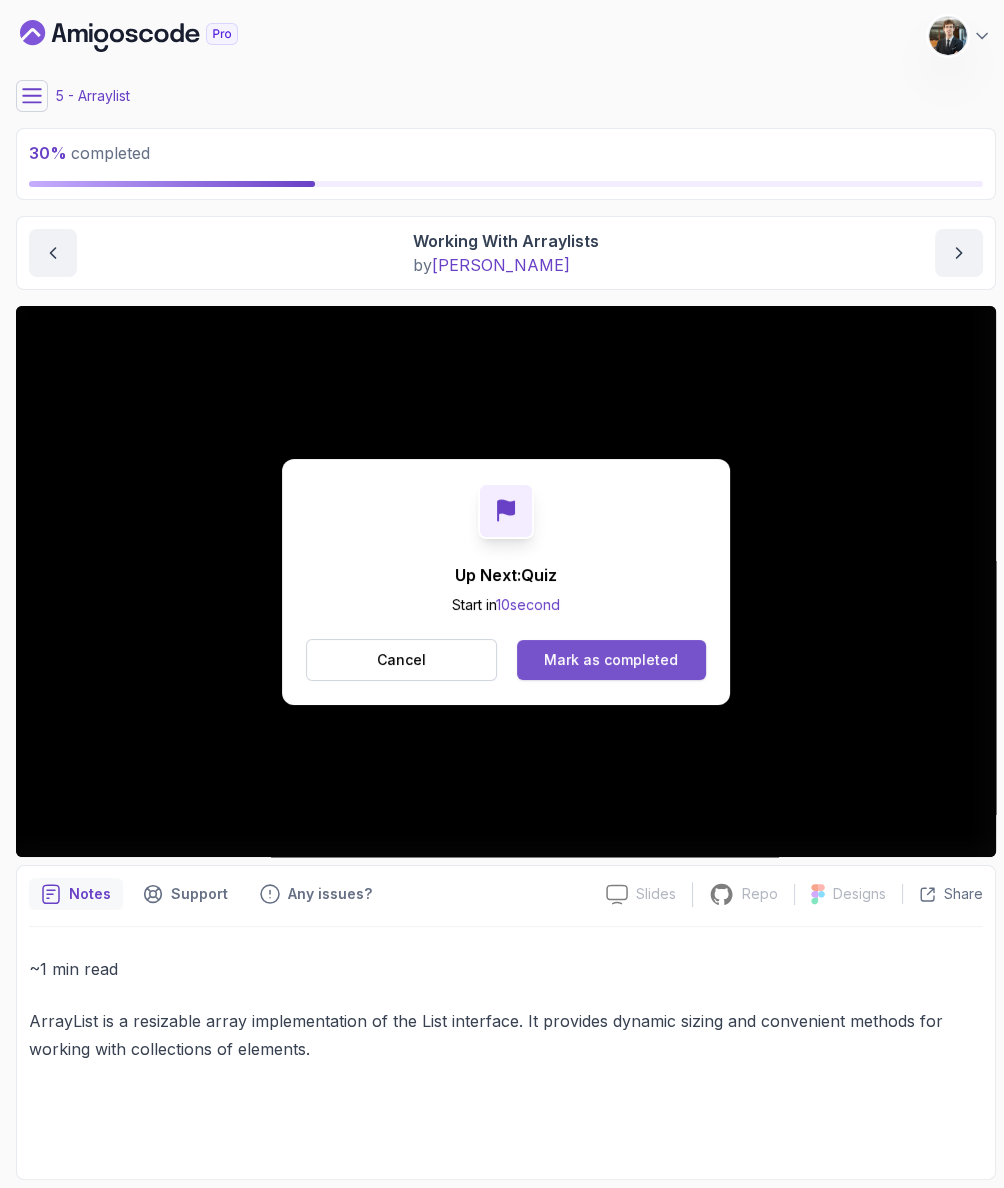 click on "Mark as completed" at bounding box center [611, 660] 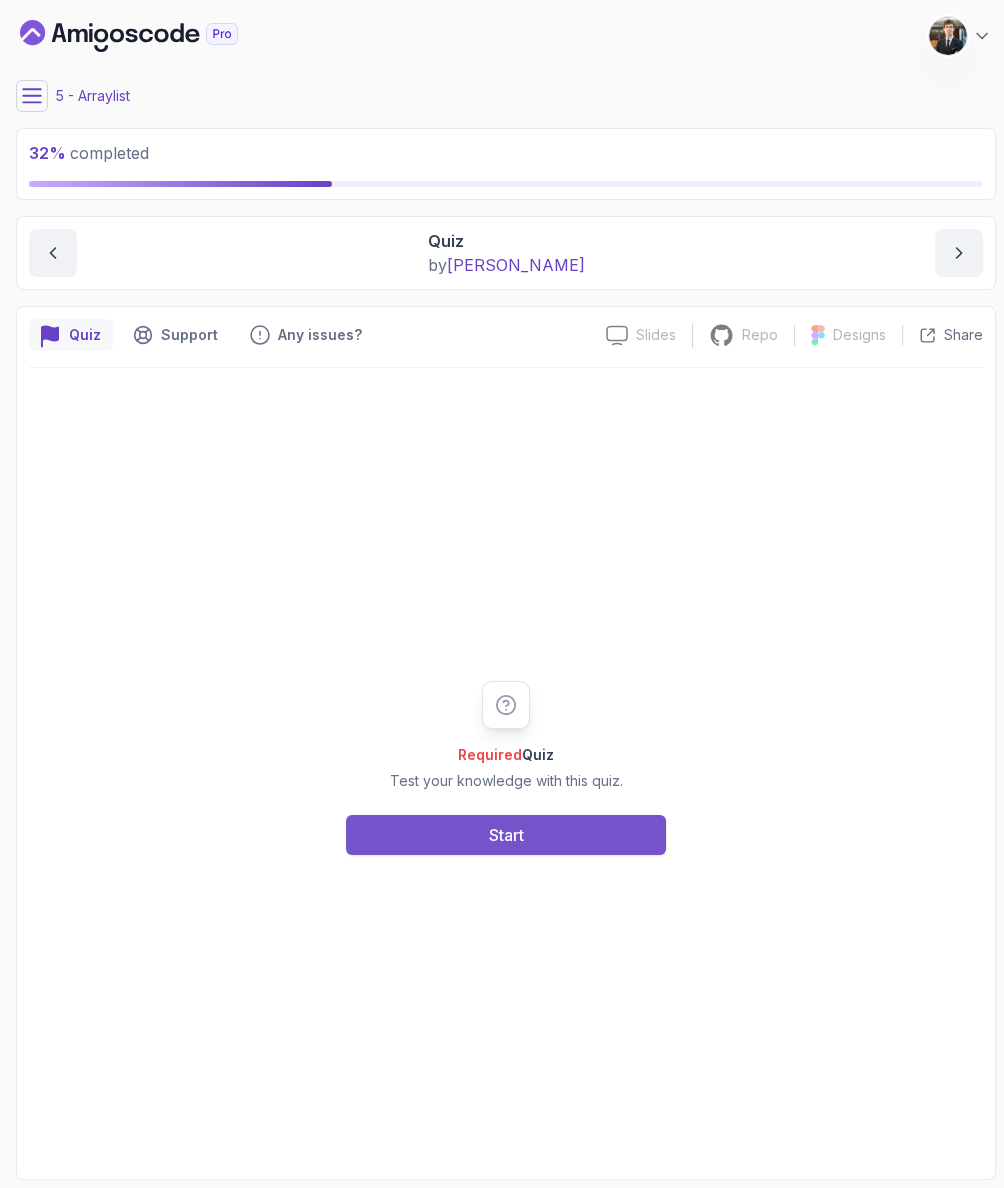 click on "Start" at bounding box center [506, 835] 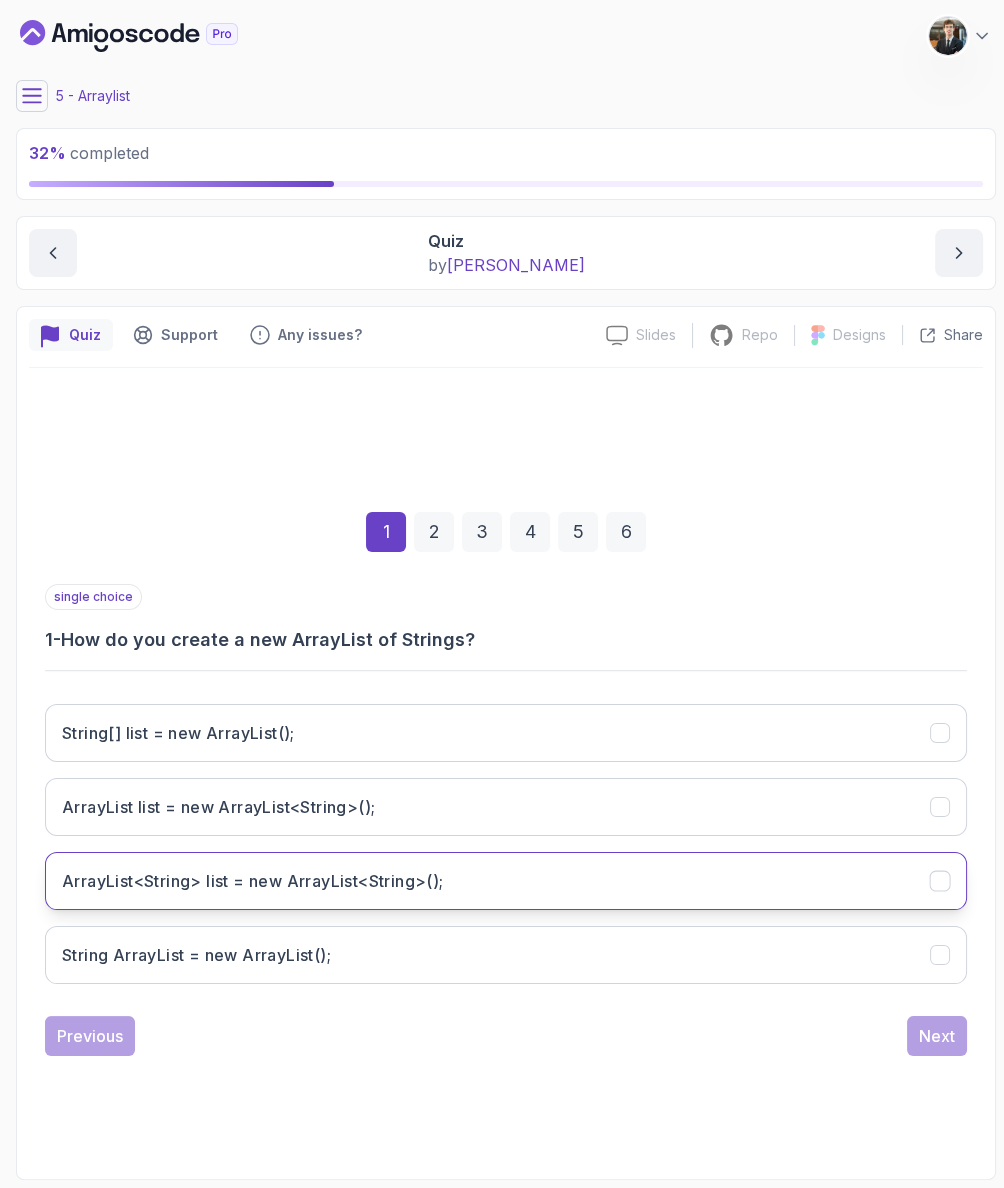 click on "ArrayList<String> list = new ArrayList<String>();" at bounding box center (253, 881) 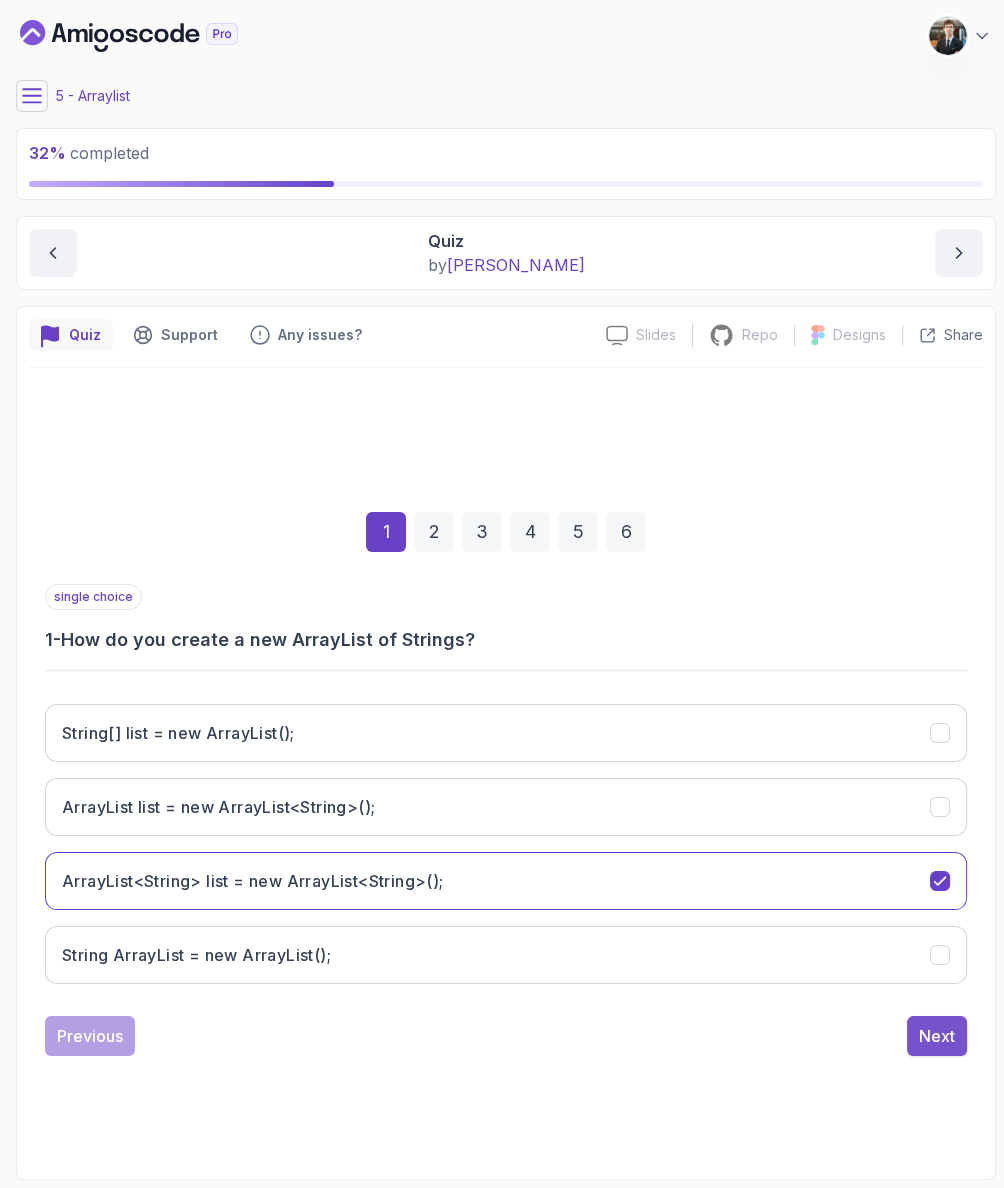 click on "Next" at bounding box center (937, 1036) 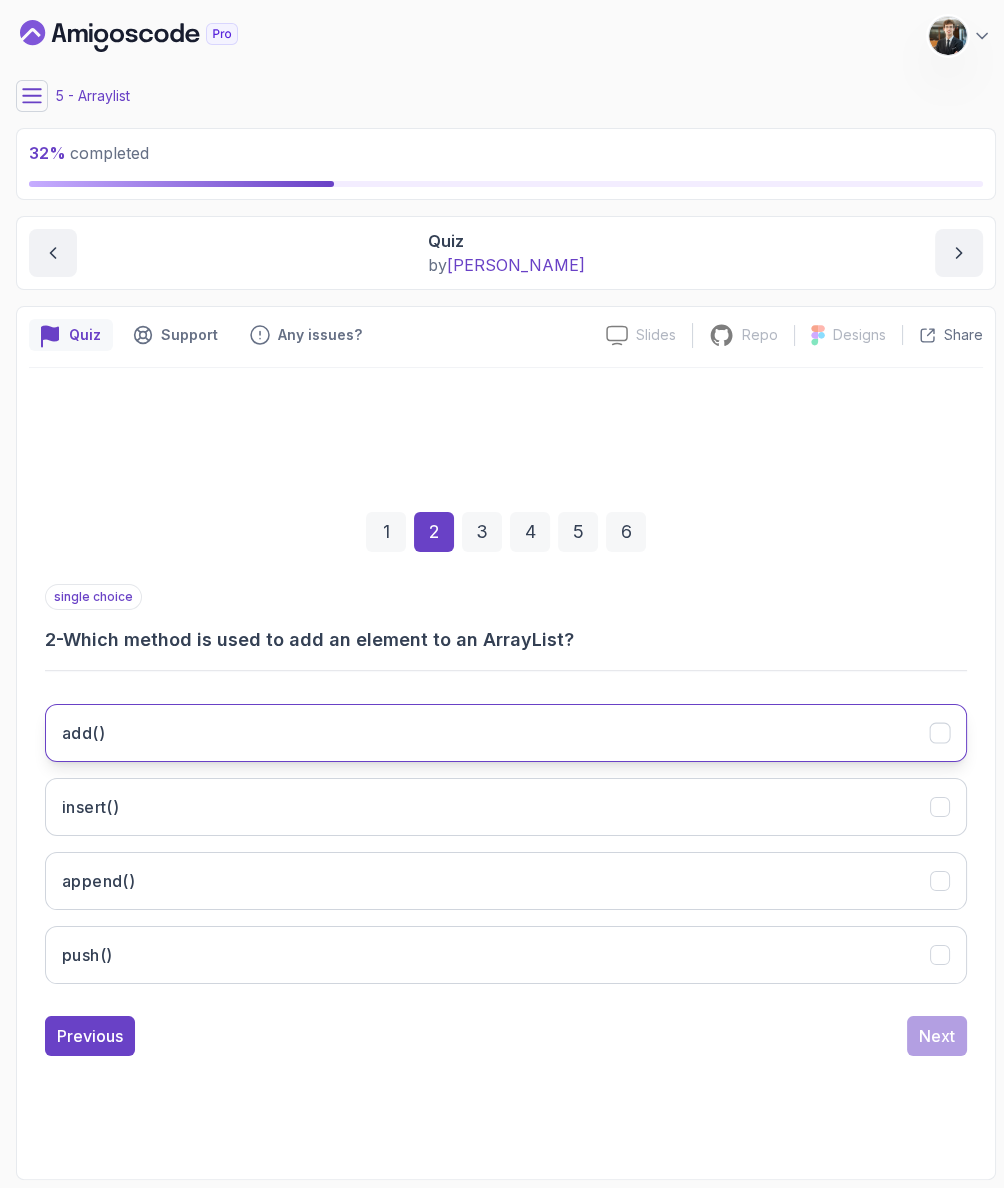 drag, startPoint x: 204, startPoint y: 724, endPoint x: 519, endPoint y: 746, distance: 315.76733 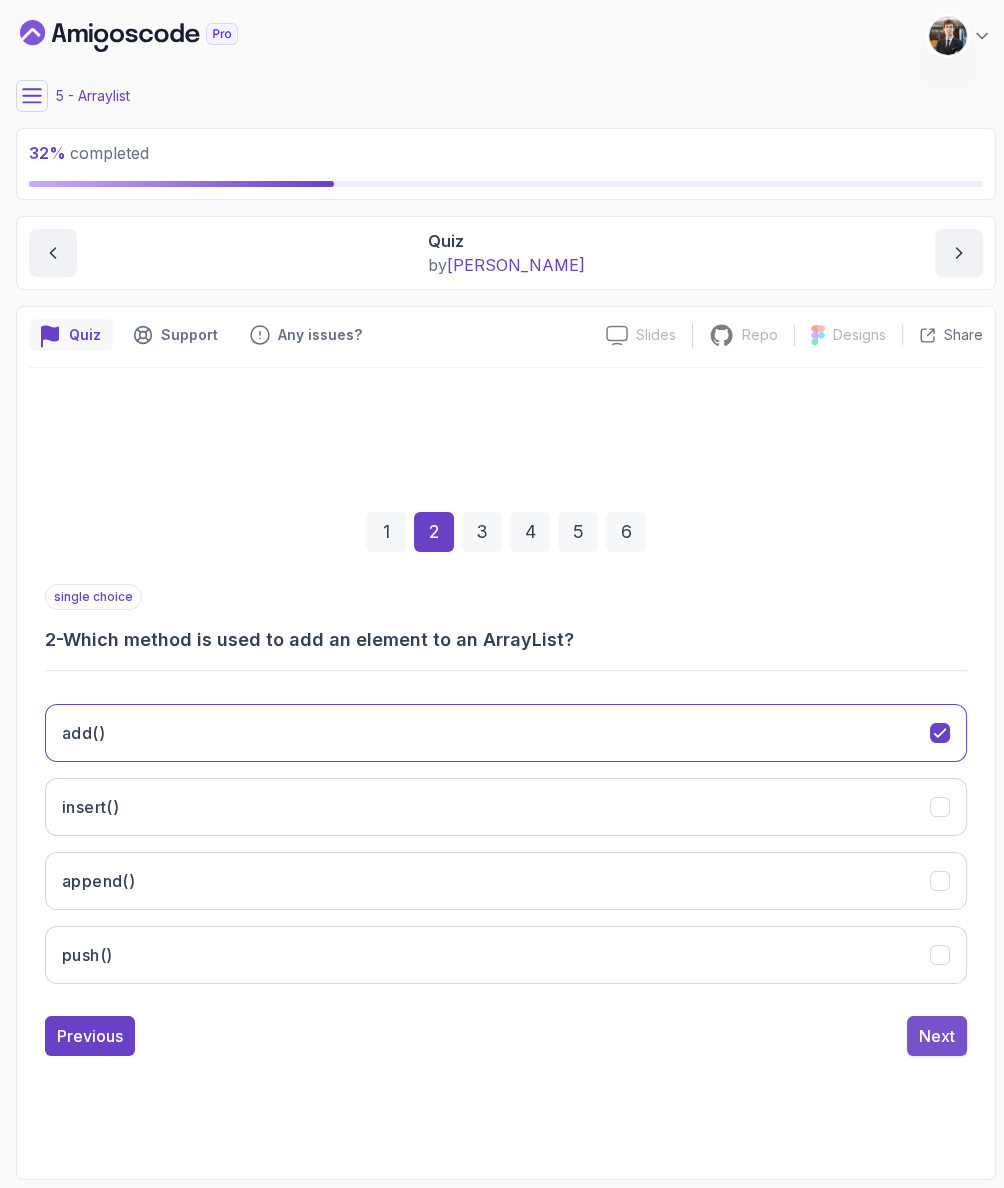 click on "Next" at bounding box center (937, 1036) 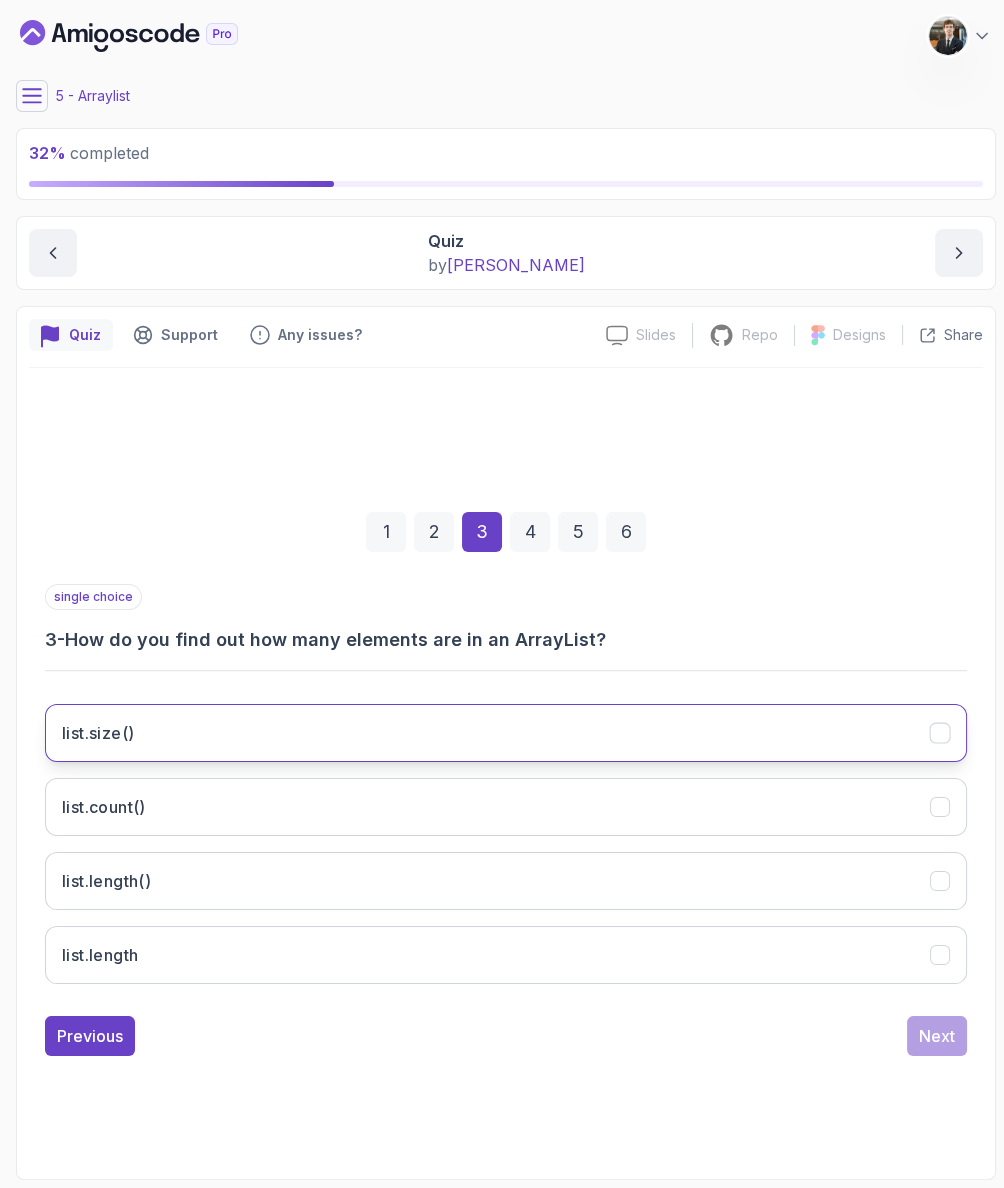 click on "list.size()" at bounding box center (506, 733) 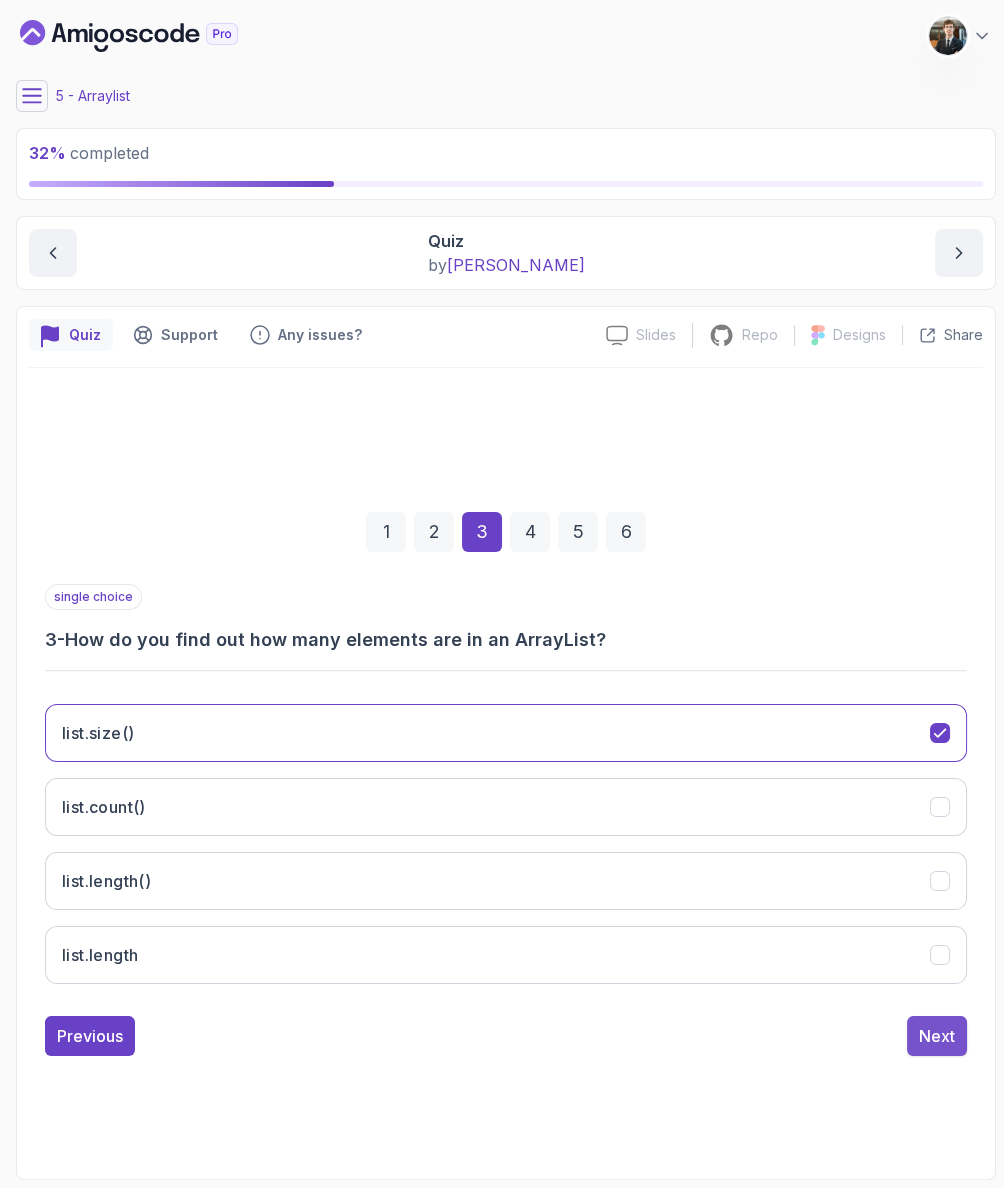 click on "Next" at bounding box center (937, 1036) 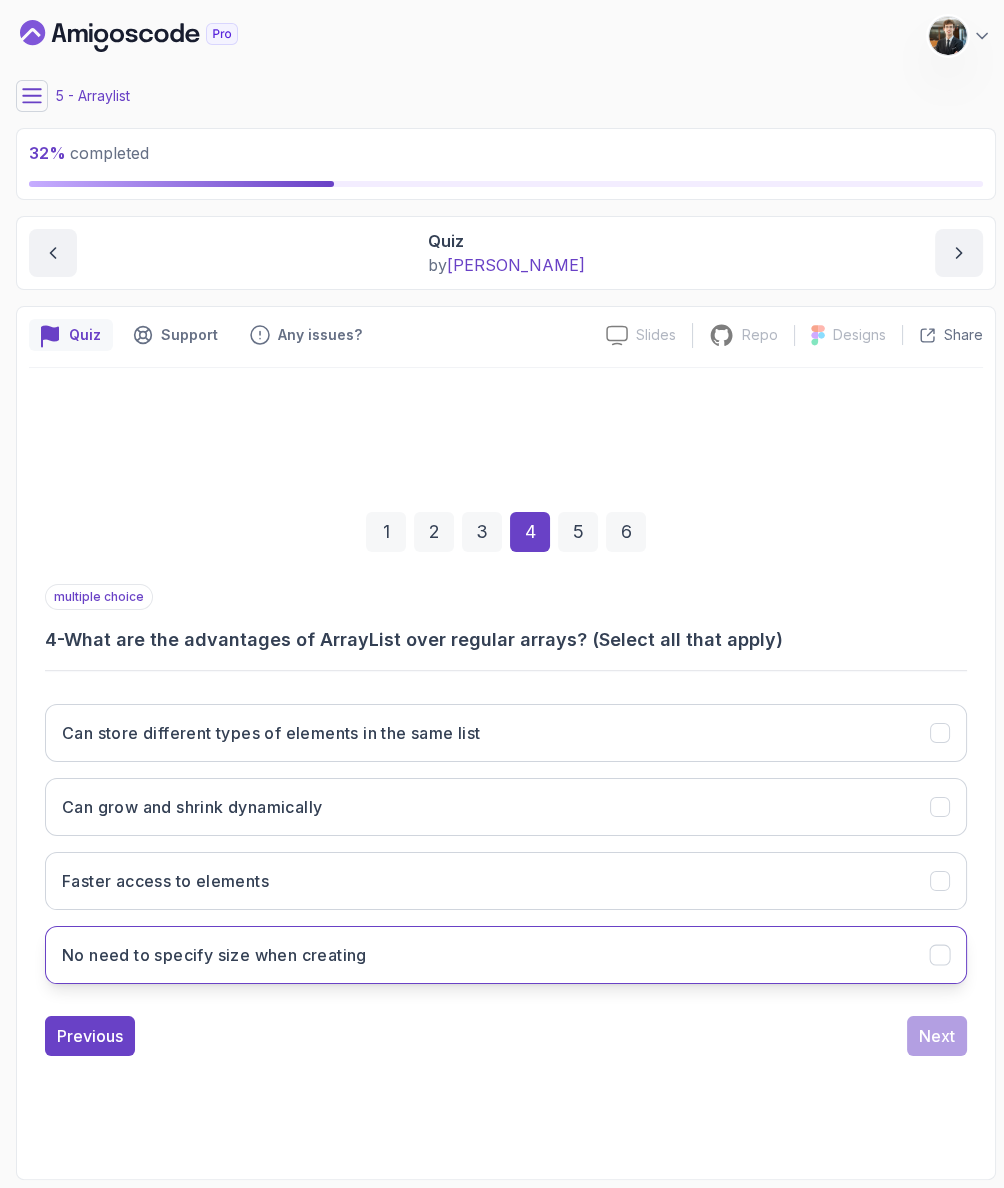 click on "No need to specify size when creating" at bounding box center [506, 955] 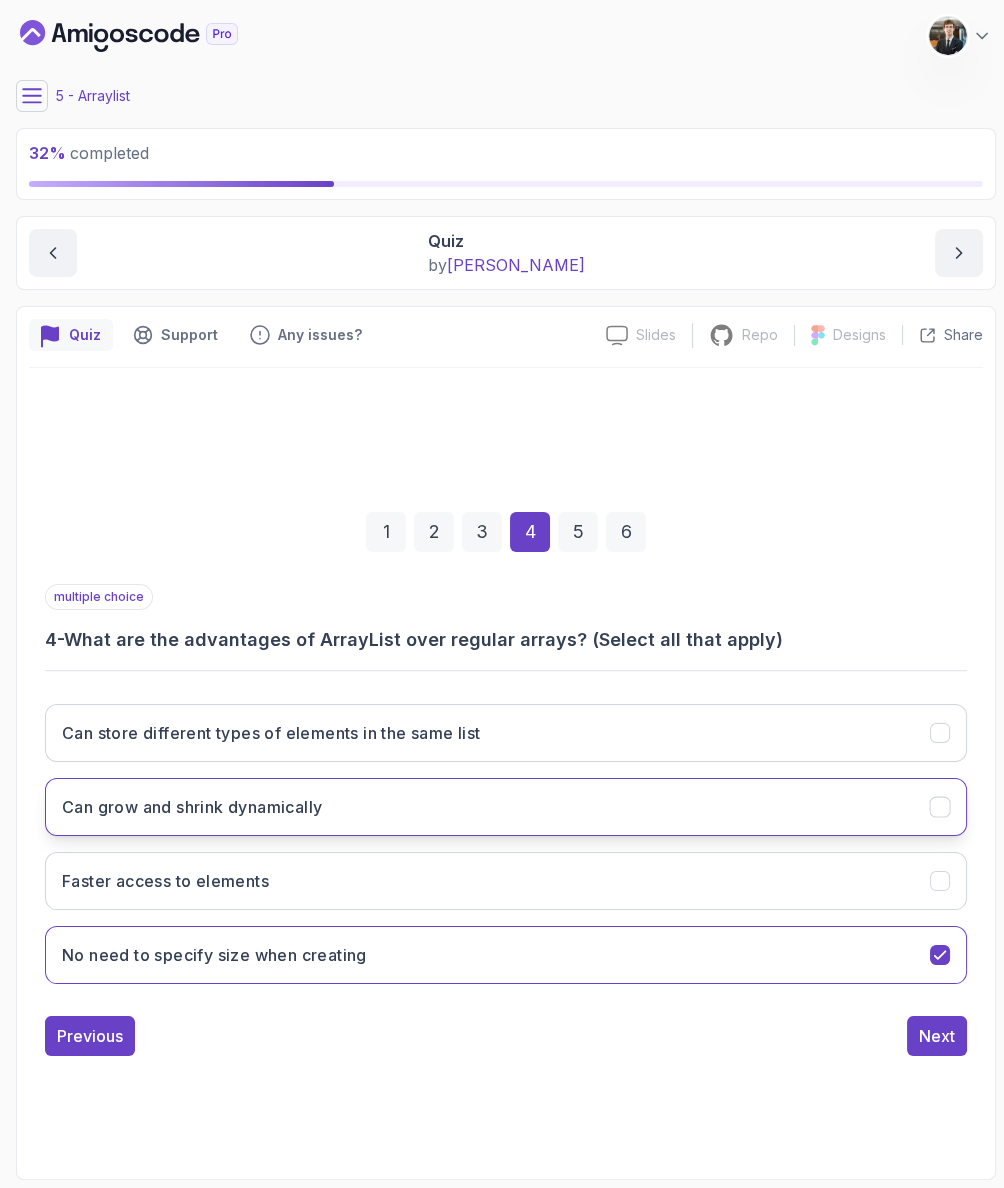 click on "Can grow and shrink dynamically" at bounding box center [506, 807] 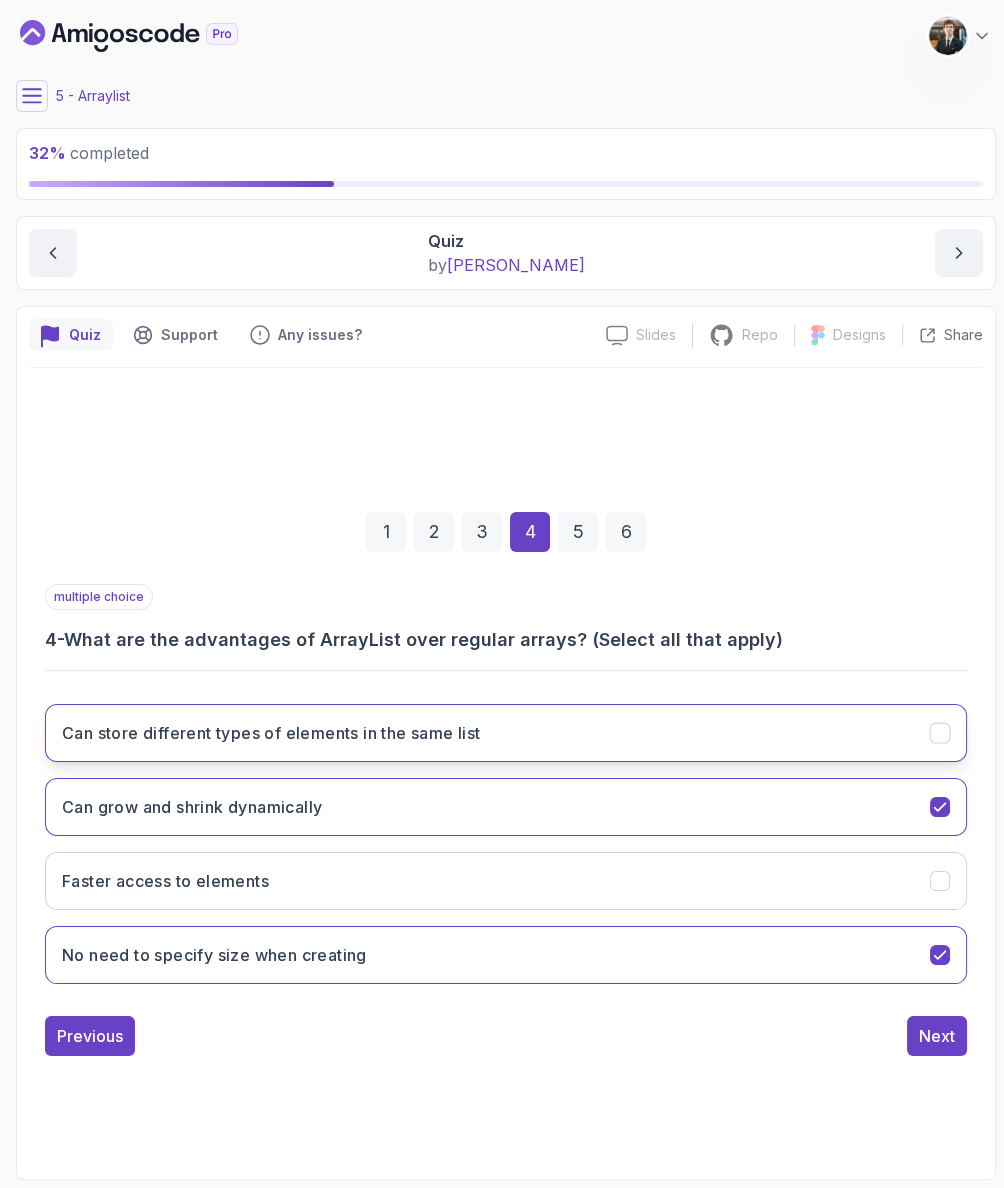 click on "Can store different types of elements in the same list" at bounding box center [271, 733] 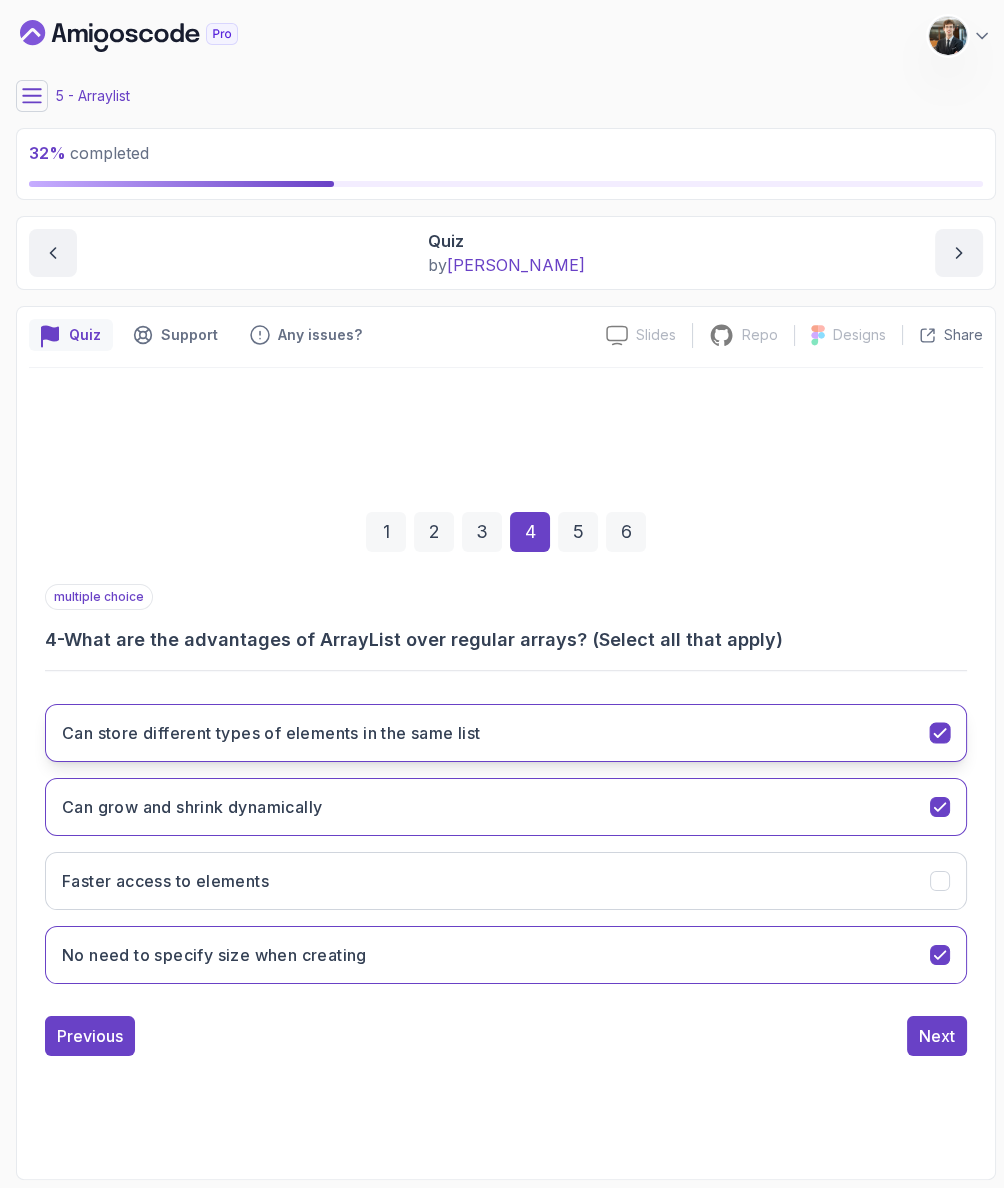 click on "Can store different types of elements in the same list" at bounding box center [271, 733] 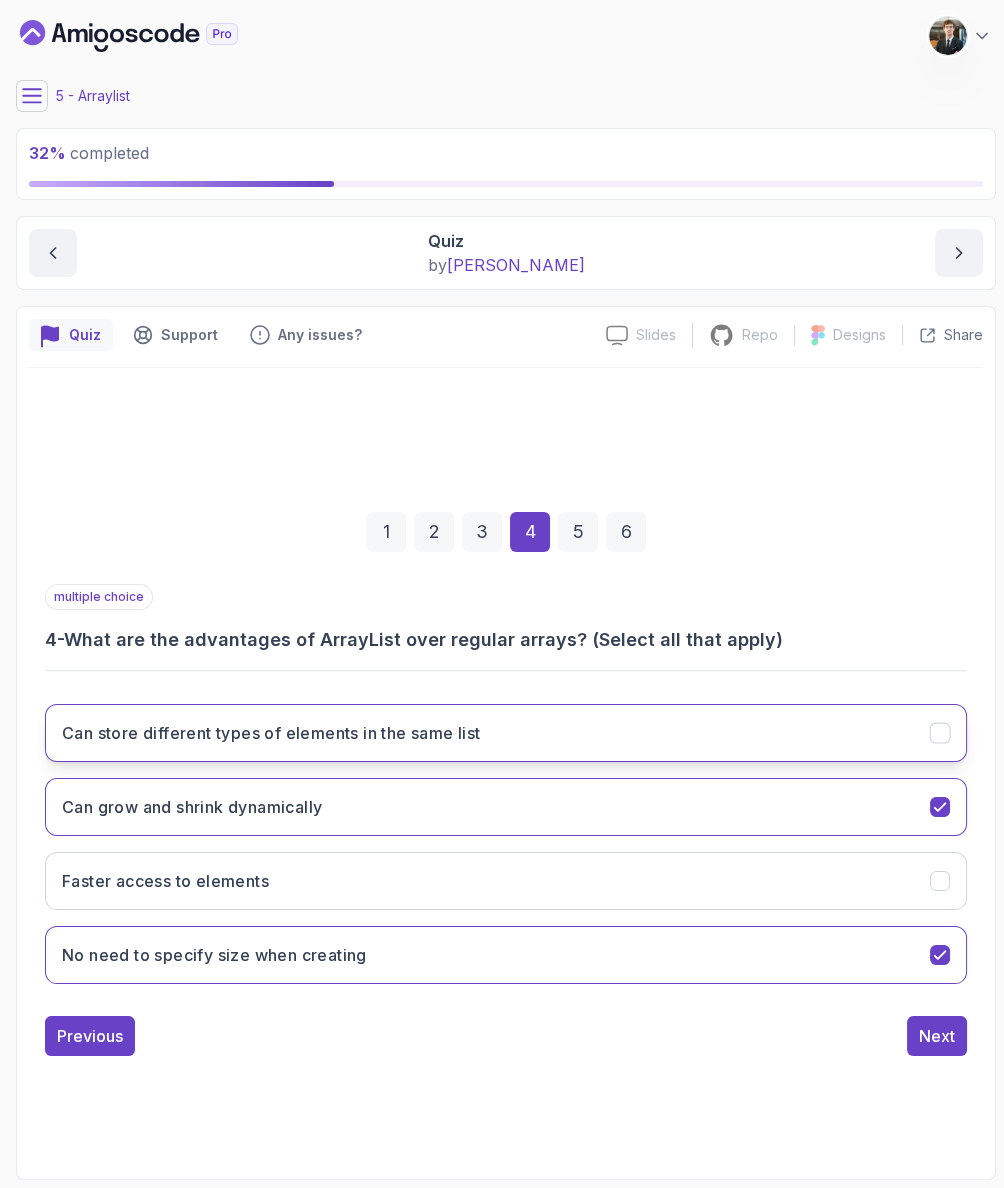 click on "Can store different types of elements in the same list" at bounding box center [271, 733] 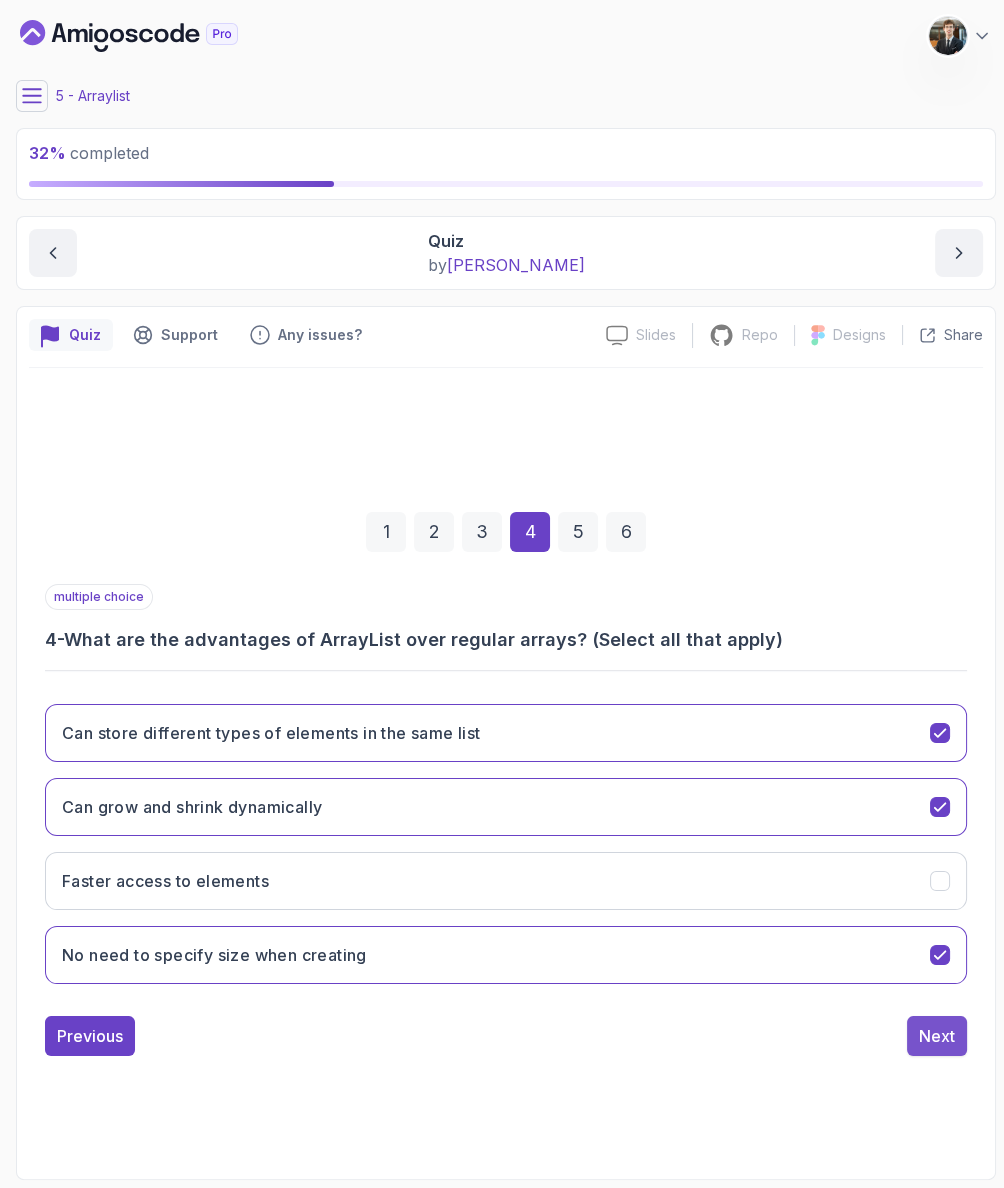 drag, startPoint x: 950, startPoint y: 1060, endPoint x: 942, endPoint y: 1052, distance: 11.313708 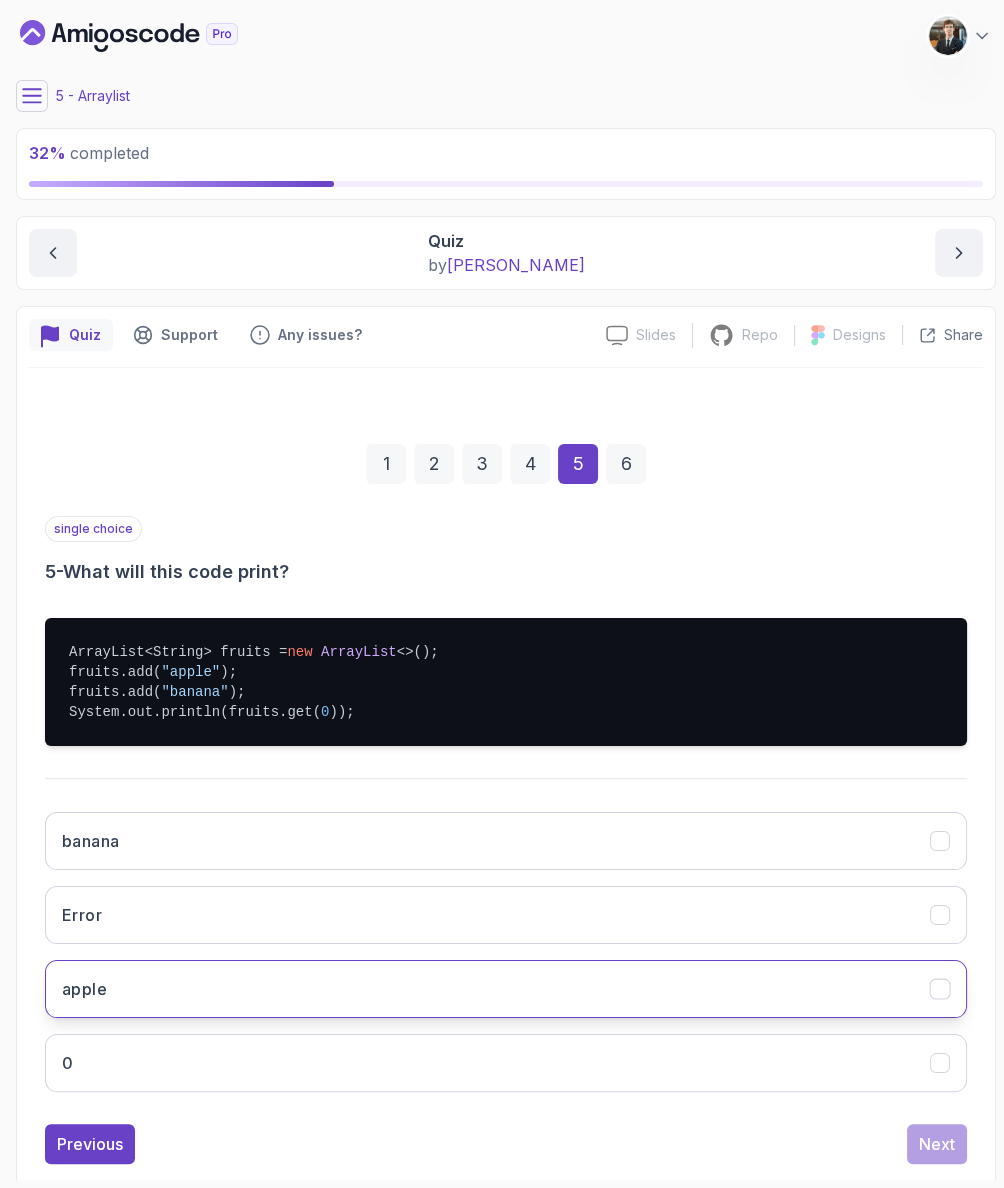 drag, startPoint x: 277, startPoint y: 995, endPoint x: 446, endPoint y: 988, distance: 169.14491 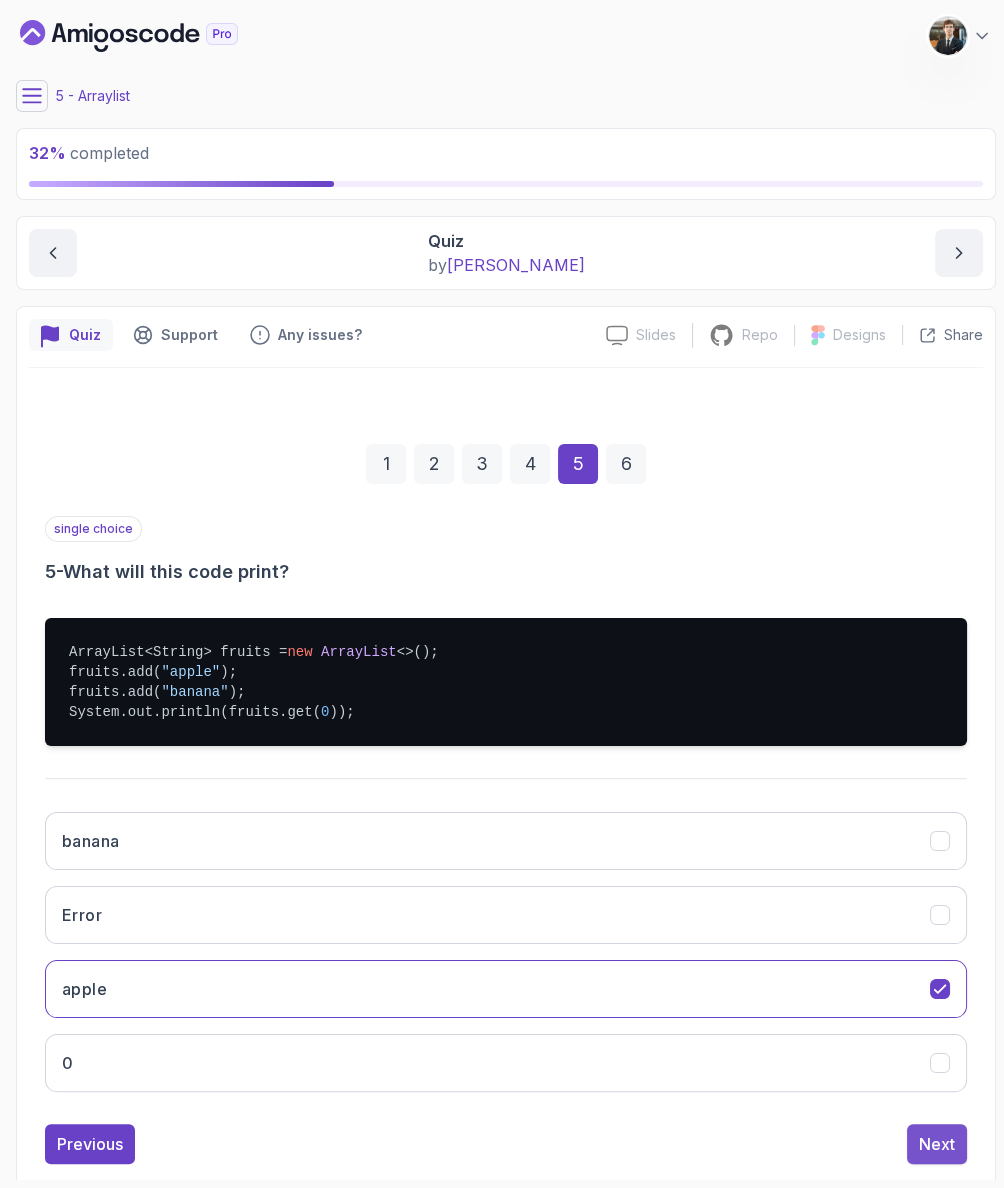 click on "Next" at bounding box center [937, 1144] 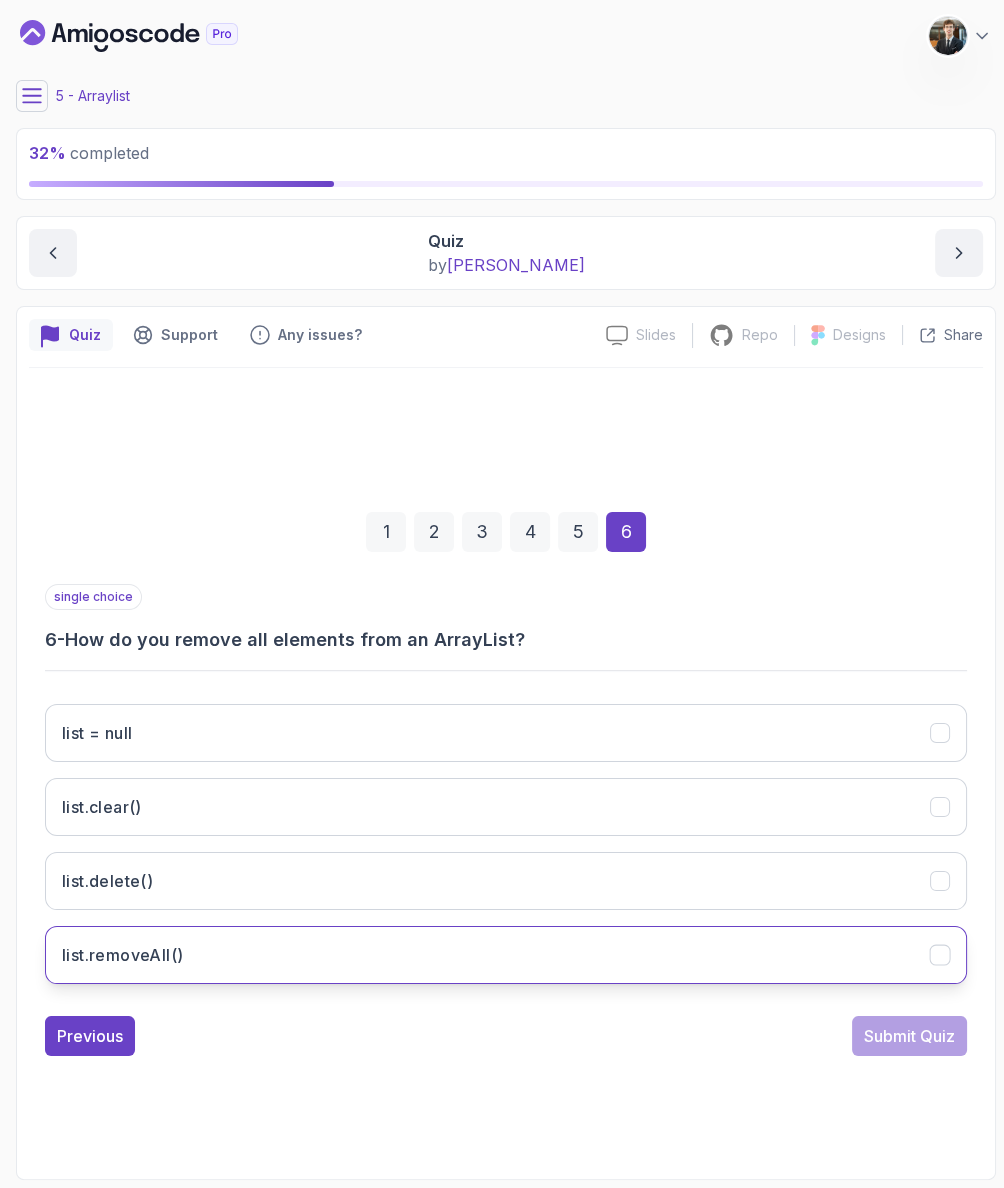 click on "list.removeAll()" at bounding box center (506, 955) 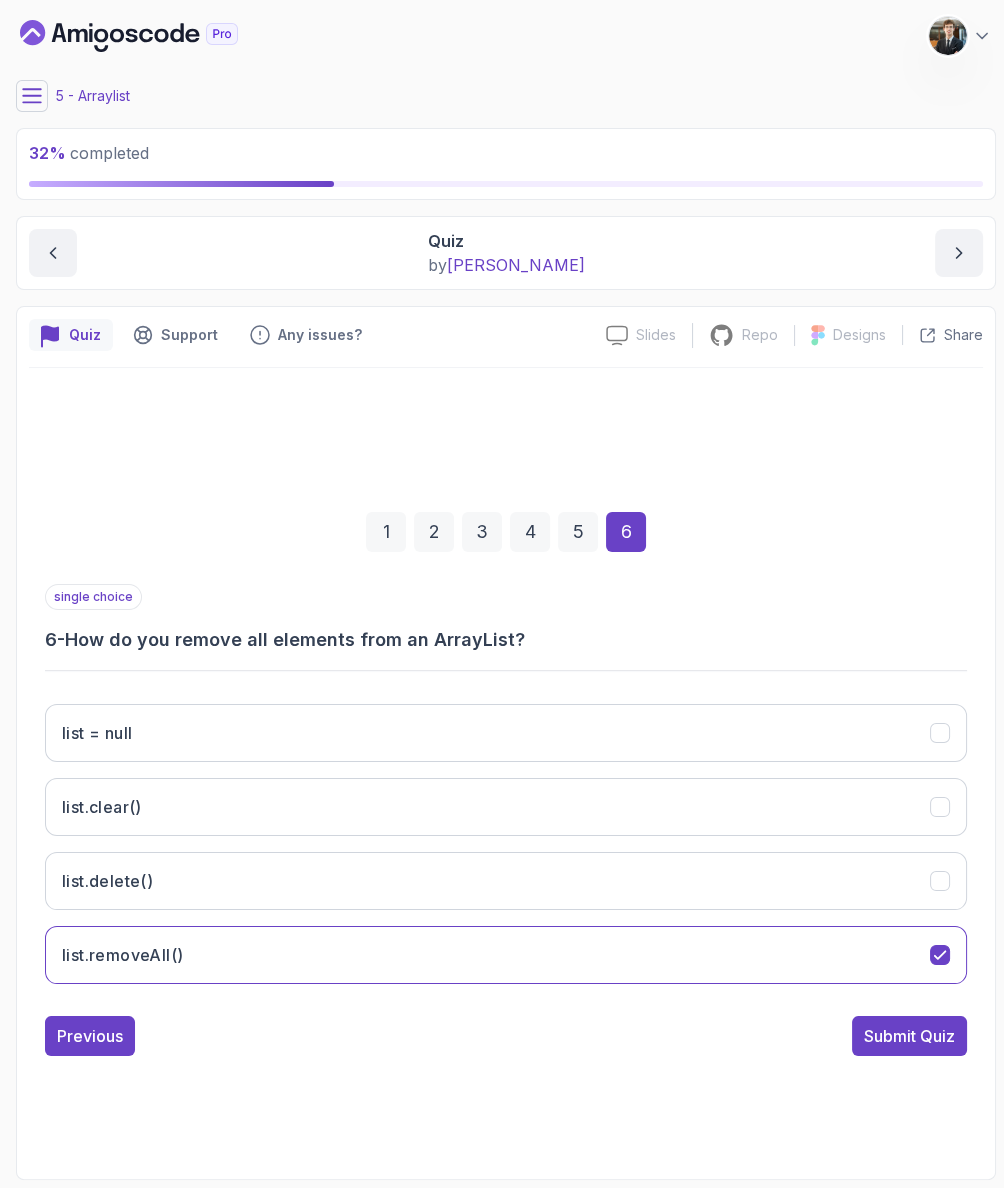 click on "Submit Quiz" at bounding box center (909, 1036) 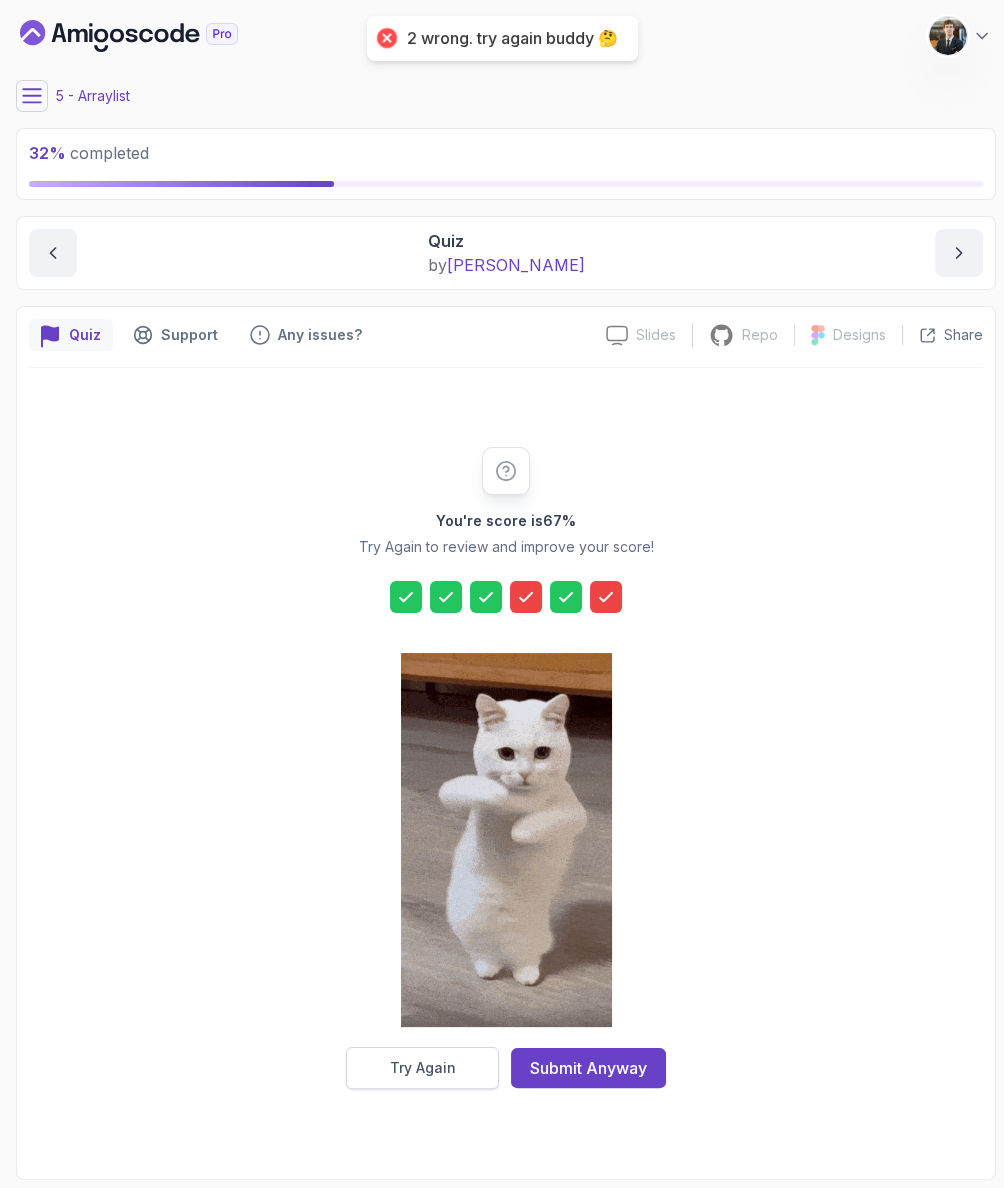 click on "Try Again" at bounding box center [422, 1068] 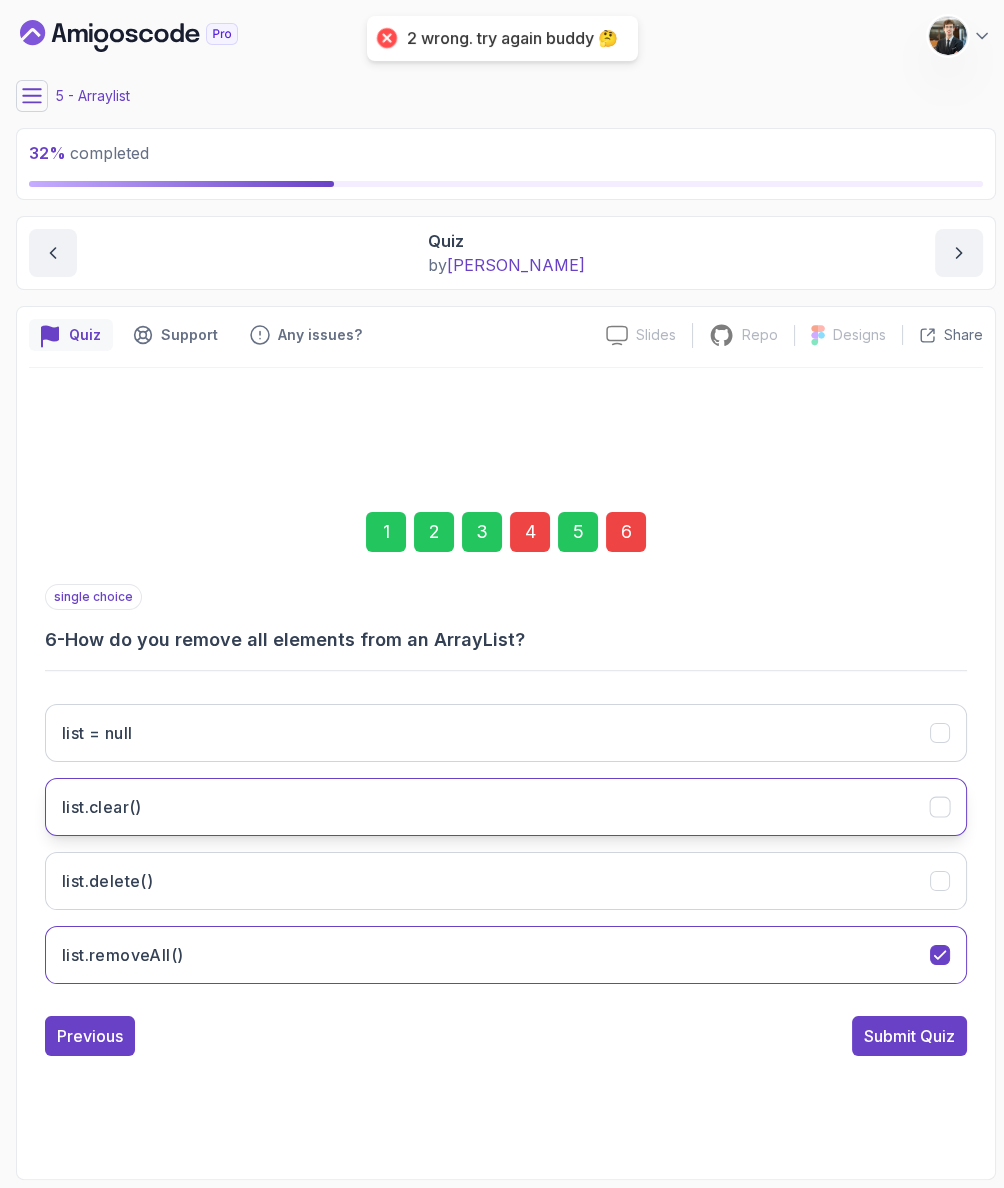 click on "list.clear()" at bounding box center [506, 807] 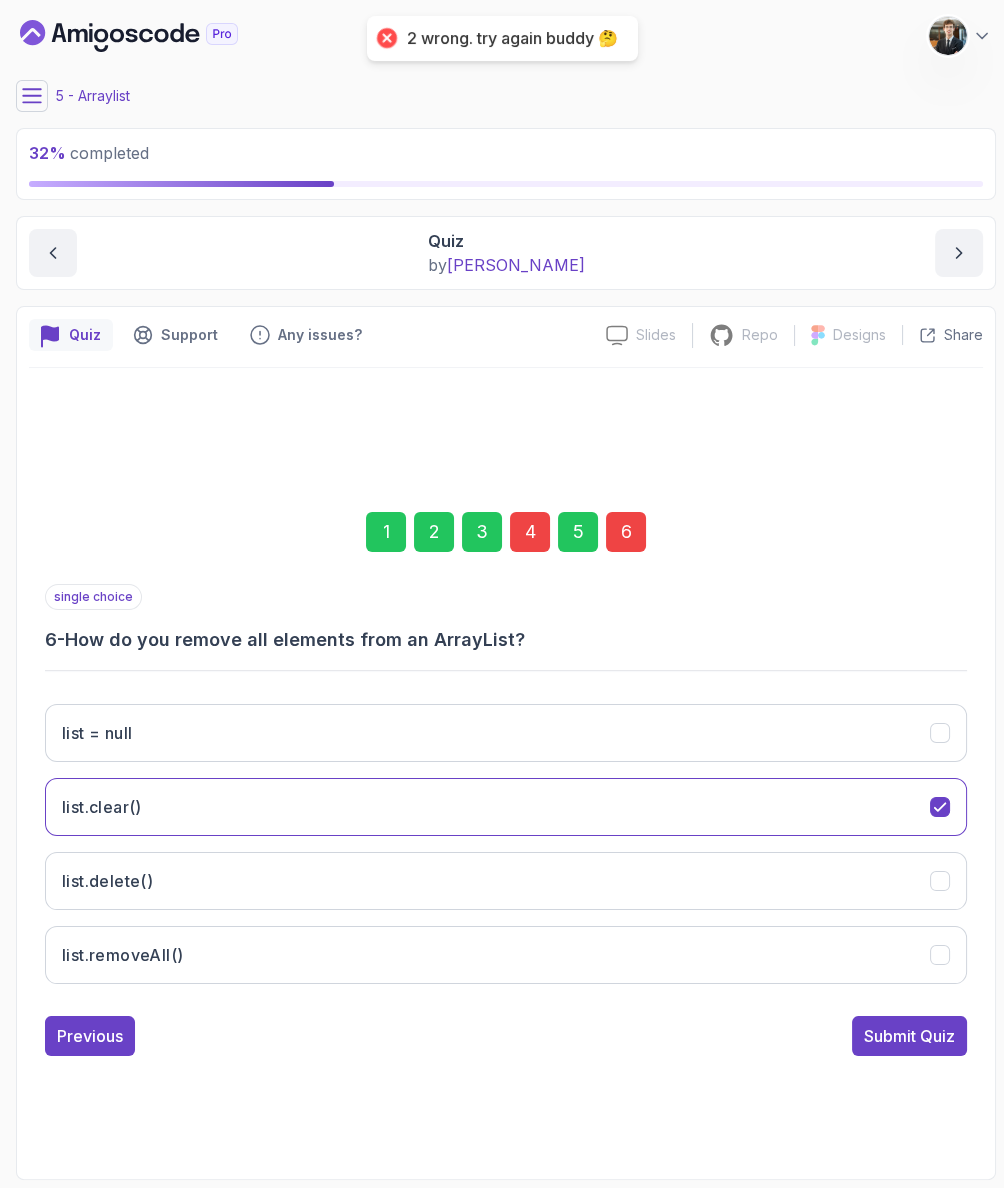 drag, startPoint x: 896, startPoint y: 1025, endPoint x: 883, endPoint y: 1022, distance: 13.341664 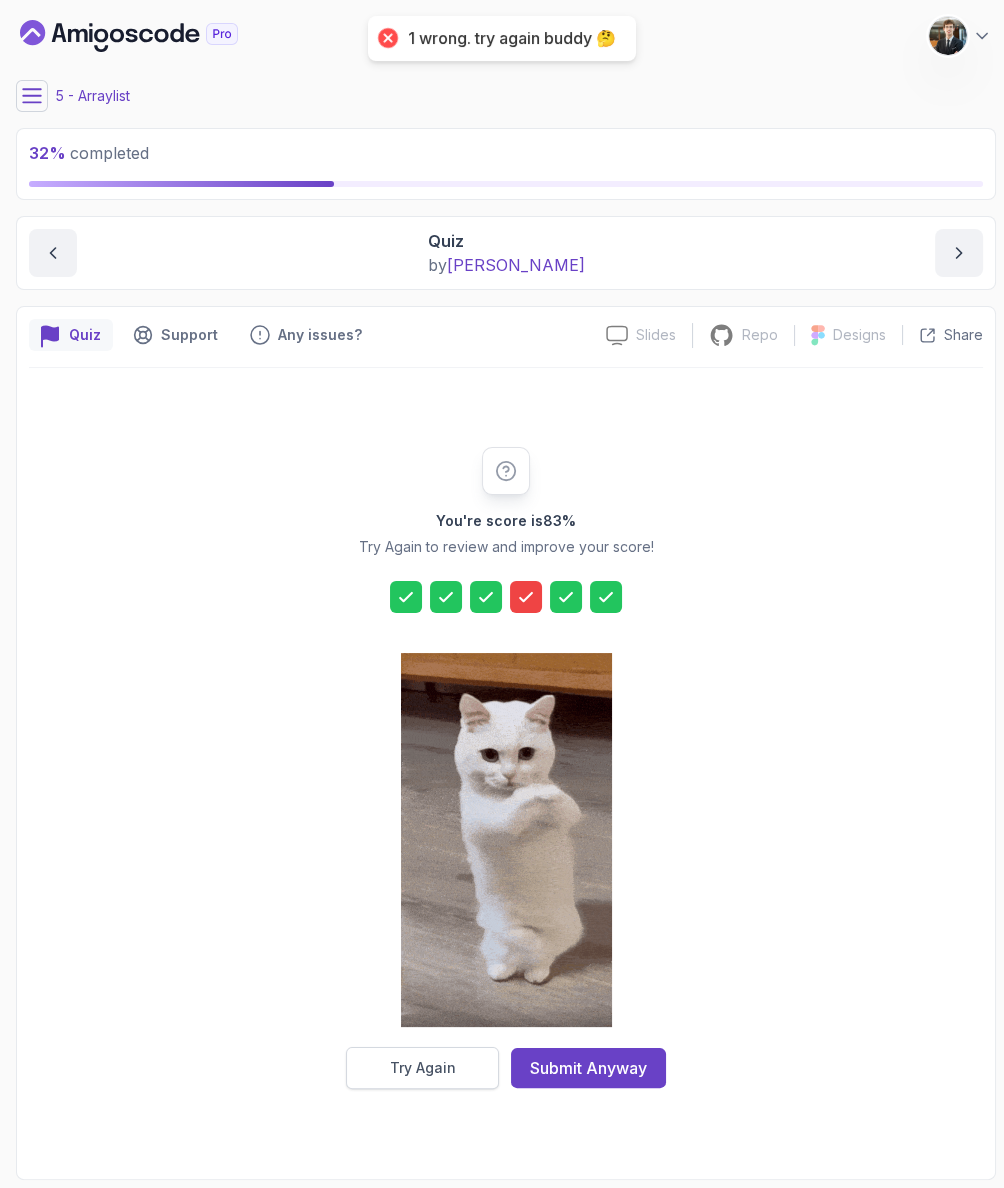 click on "Try Again" at bounding box center [422, 1068] 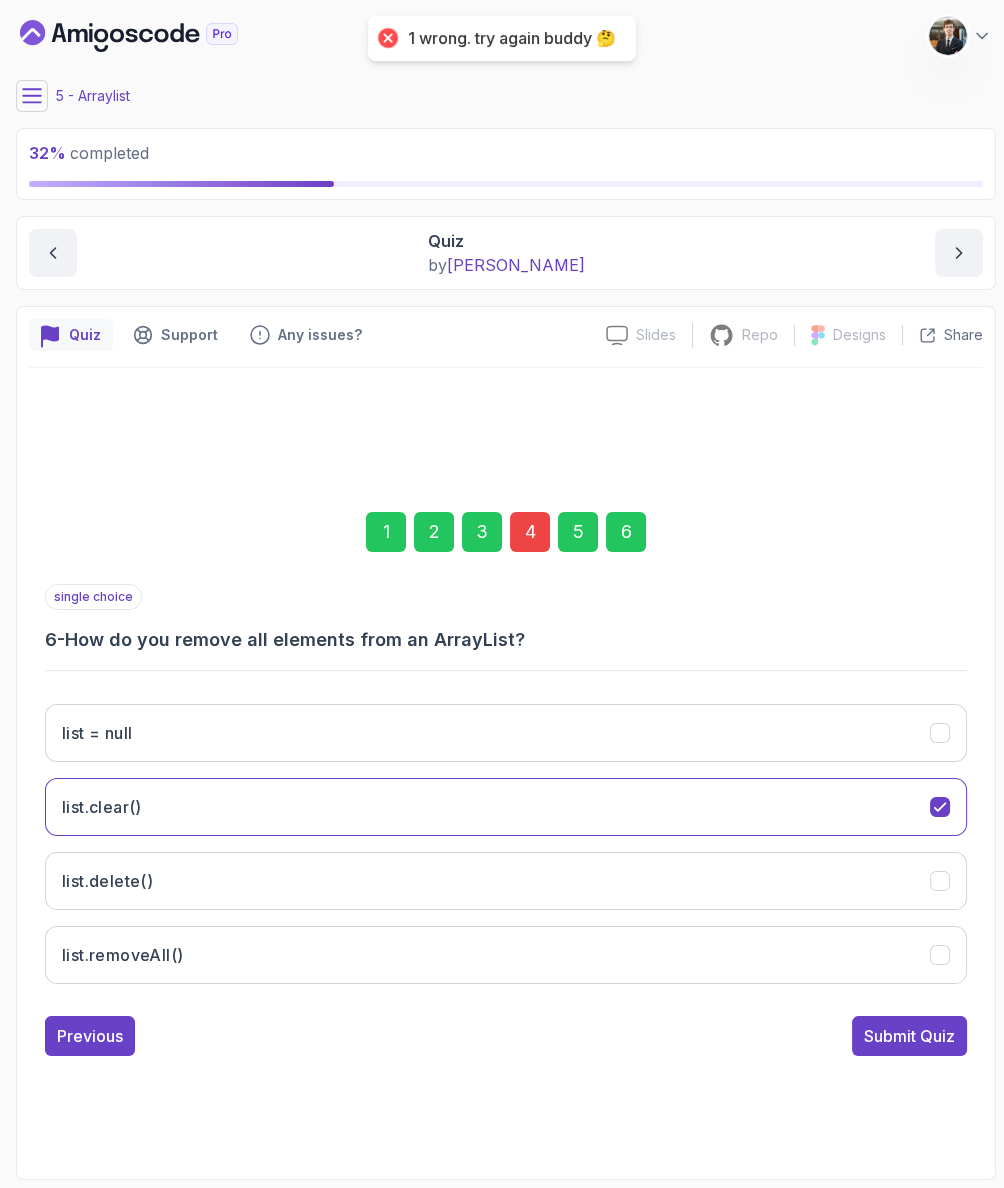 click on "4" at bounding box center [530, 532] 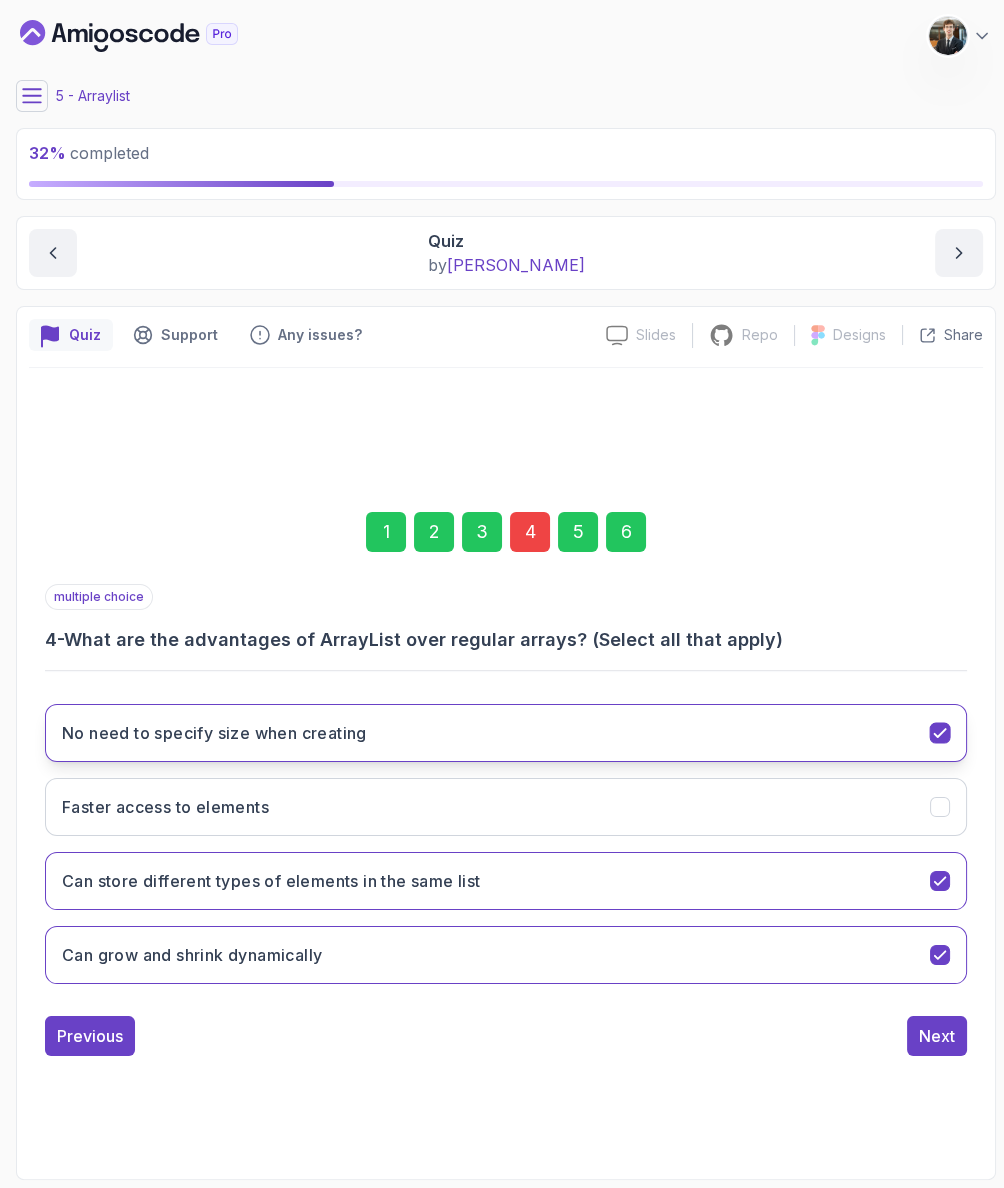 click on "No need to specify size when creating" at bounding box center [506, 733] 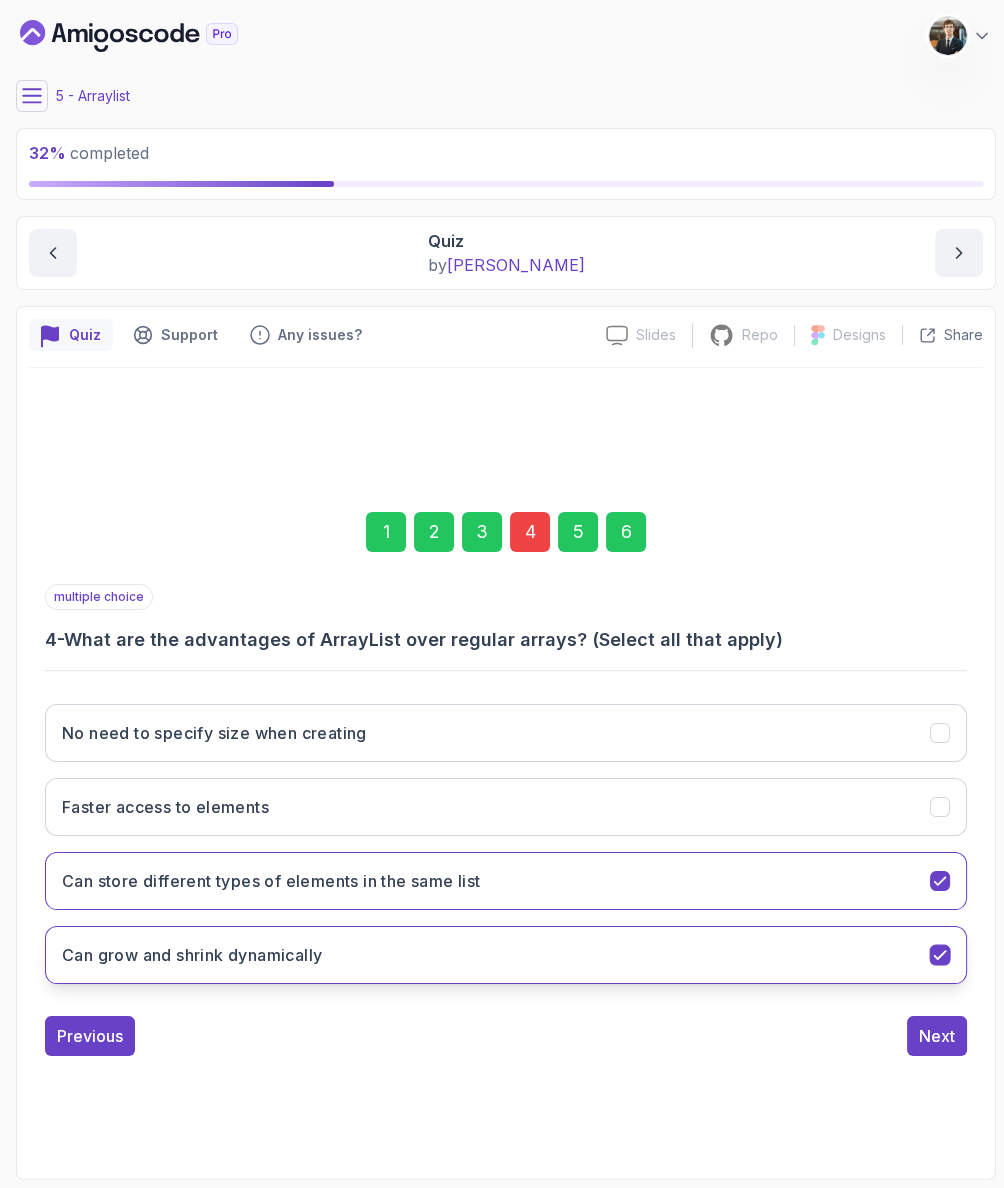 drag, startPoint x: 456, startPoint y: 805, endPoint x: 852, endPoint y: 969, distance: 428.61636 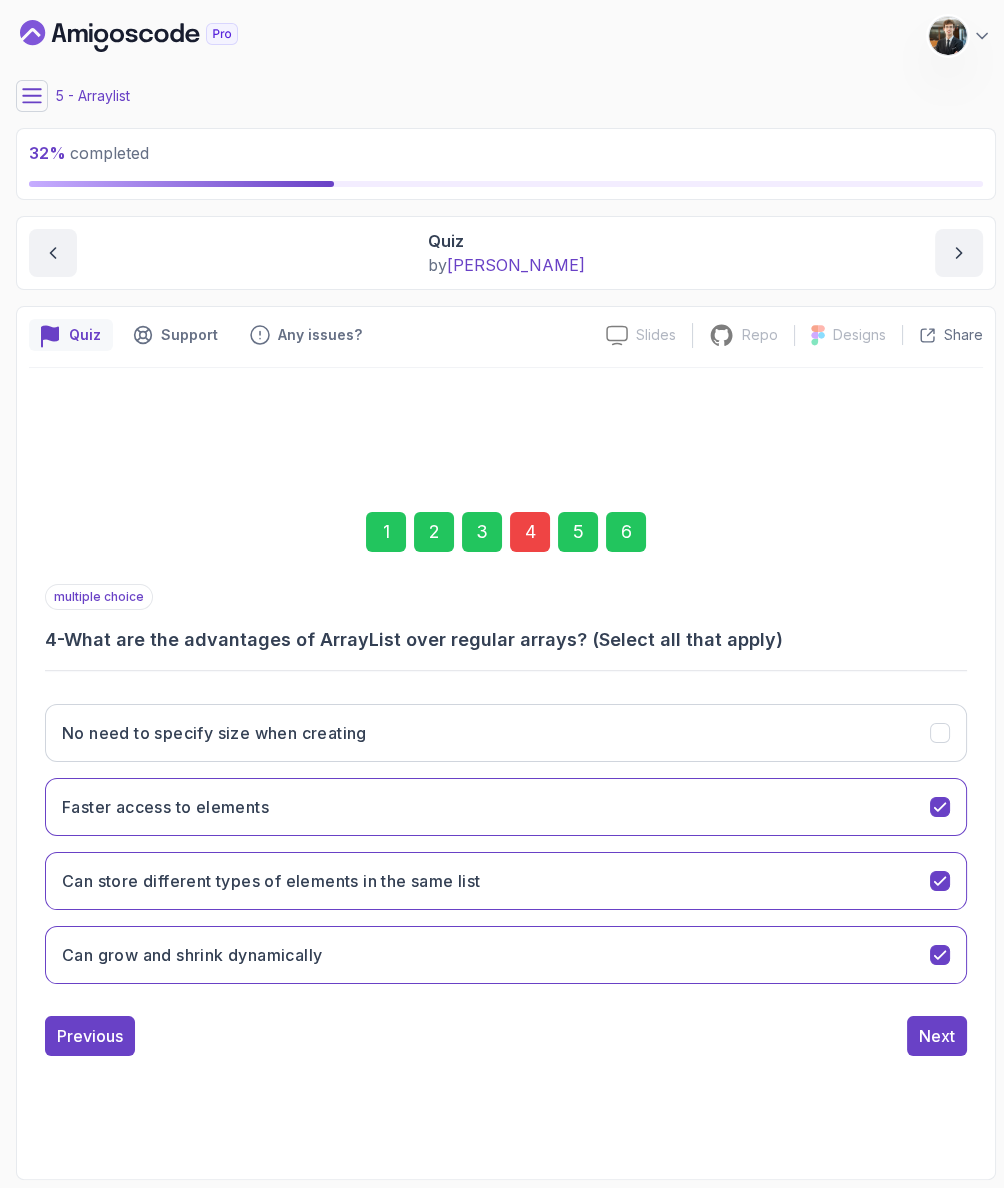 click on "6" at bounding box center (626, 532) 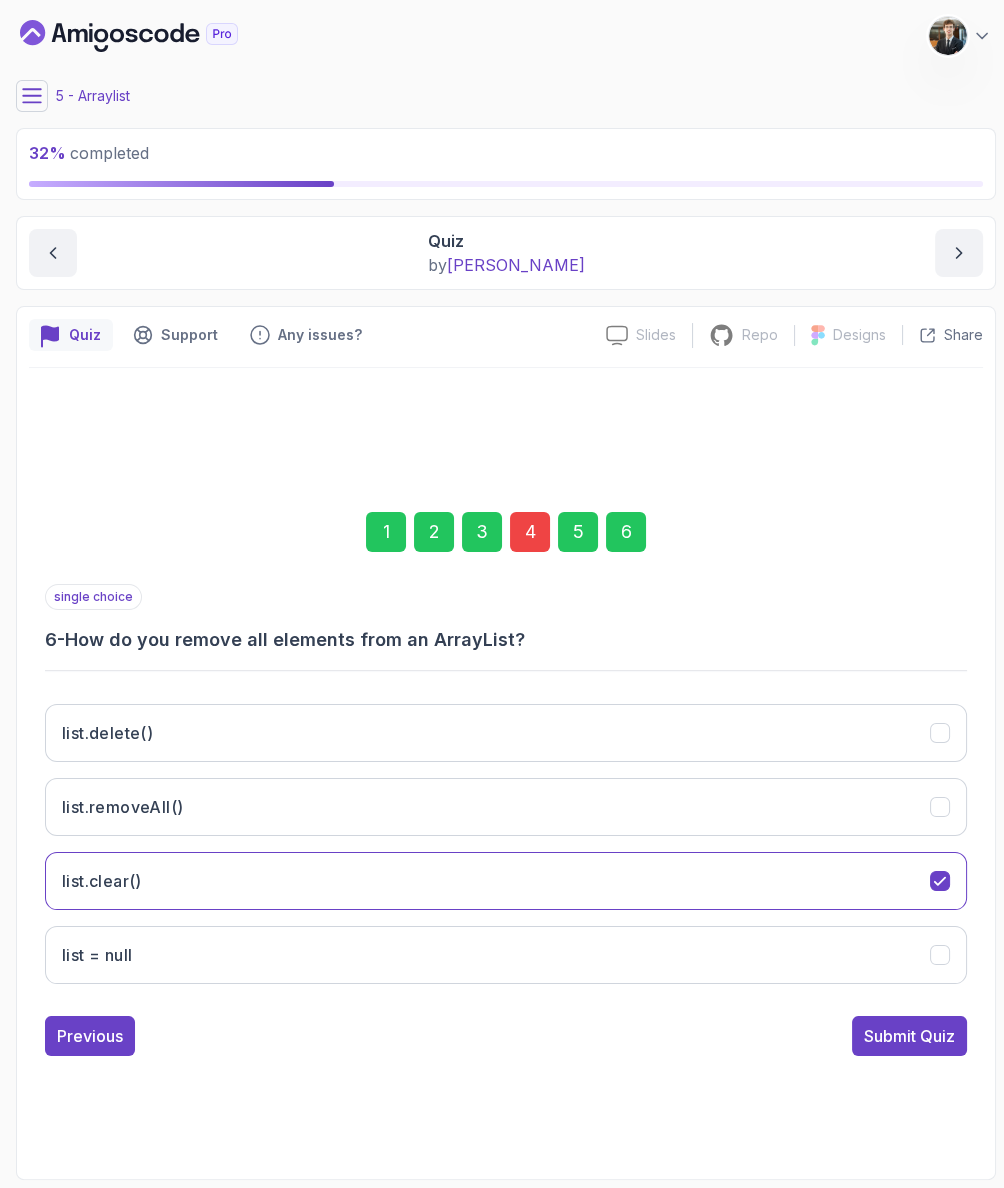 click on "Submit Quiz" at bounding box center (909, 1036) 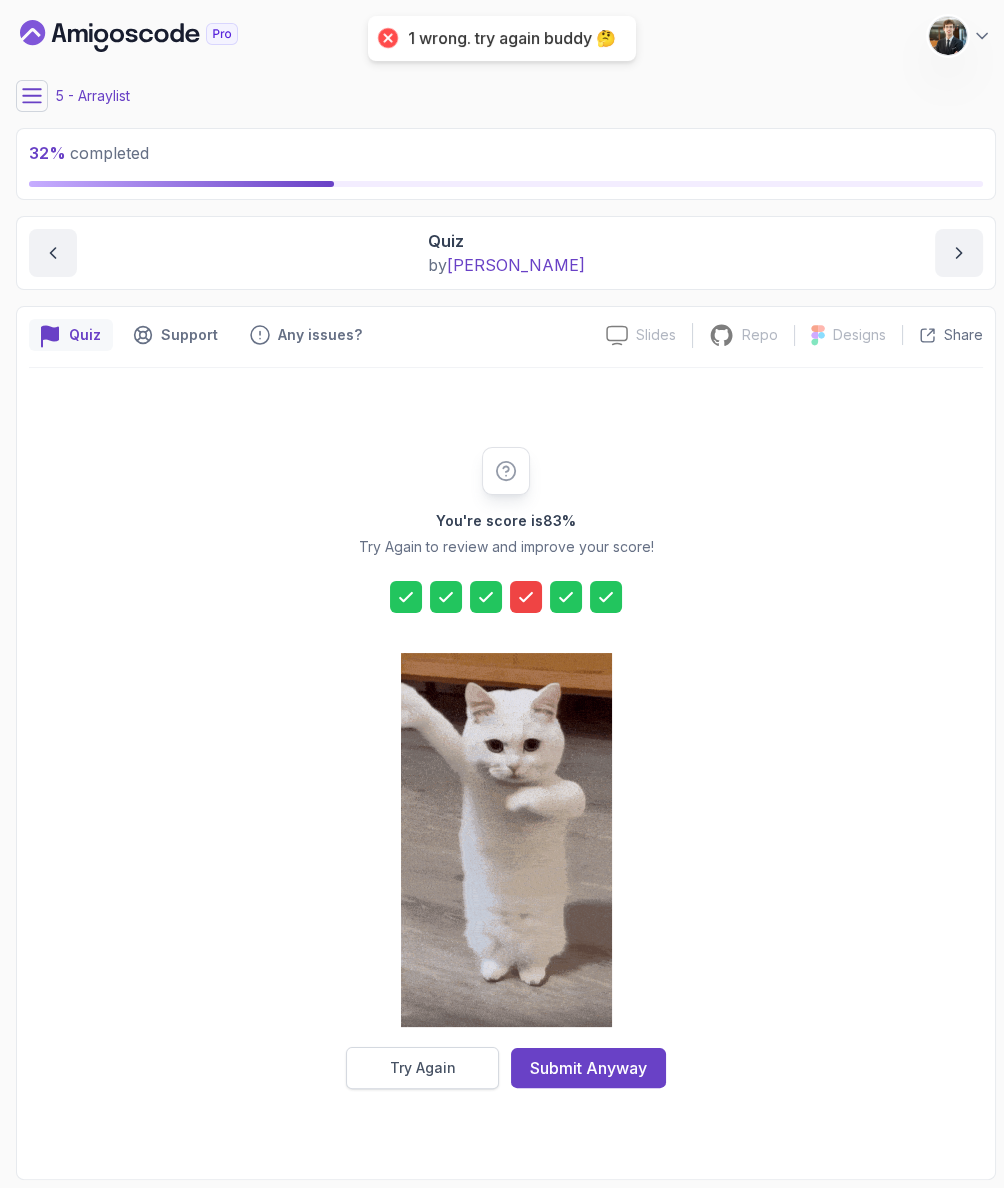click on "Try Again" at bounding box center [422, 1068] 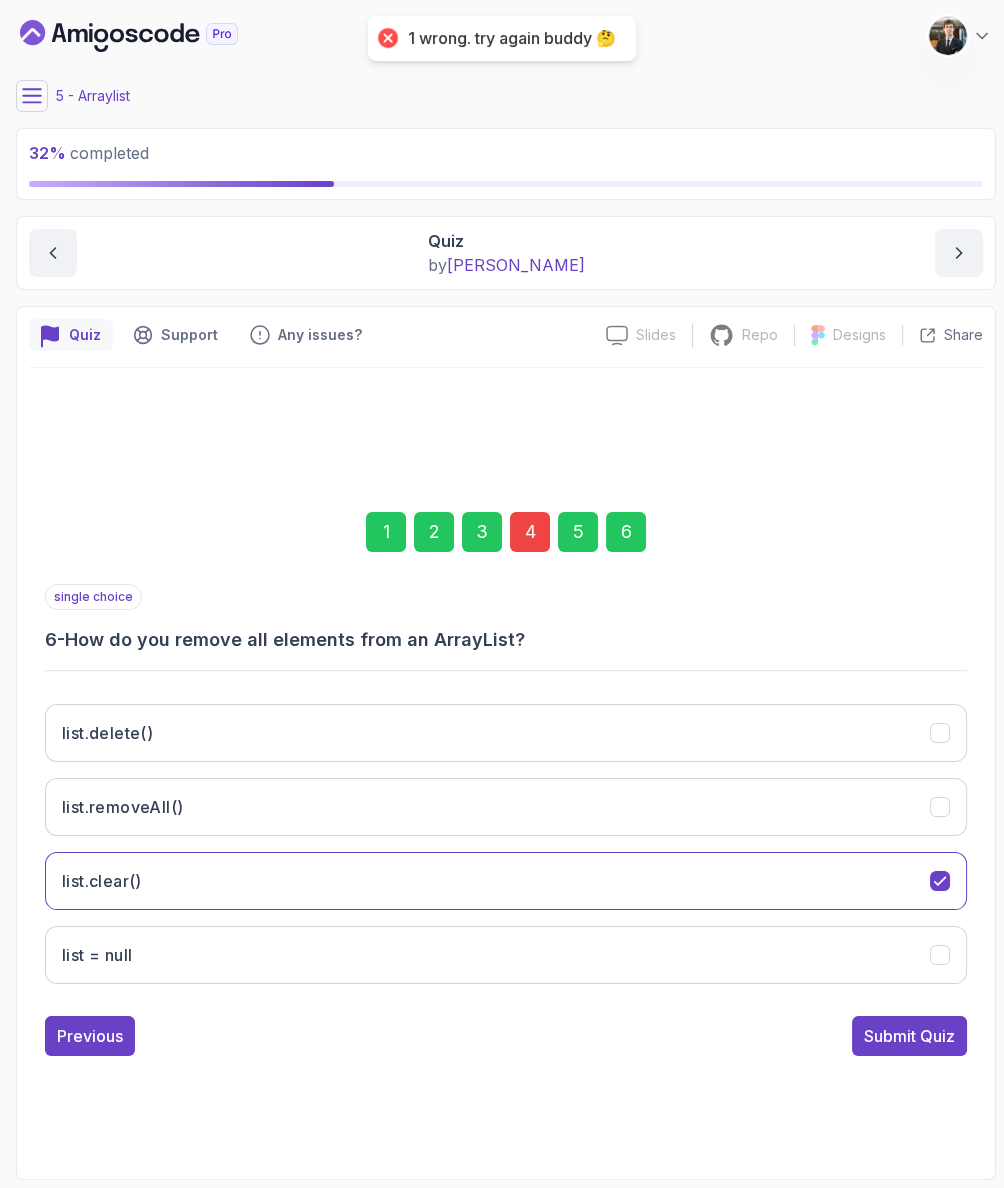 click on "4" at bounding box center (530, 532) 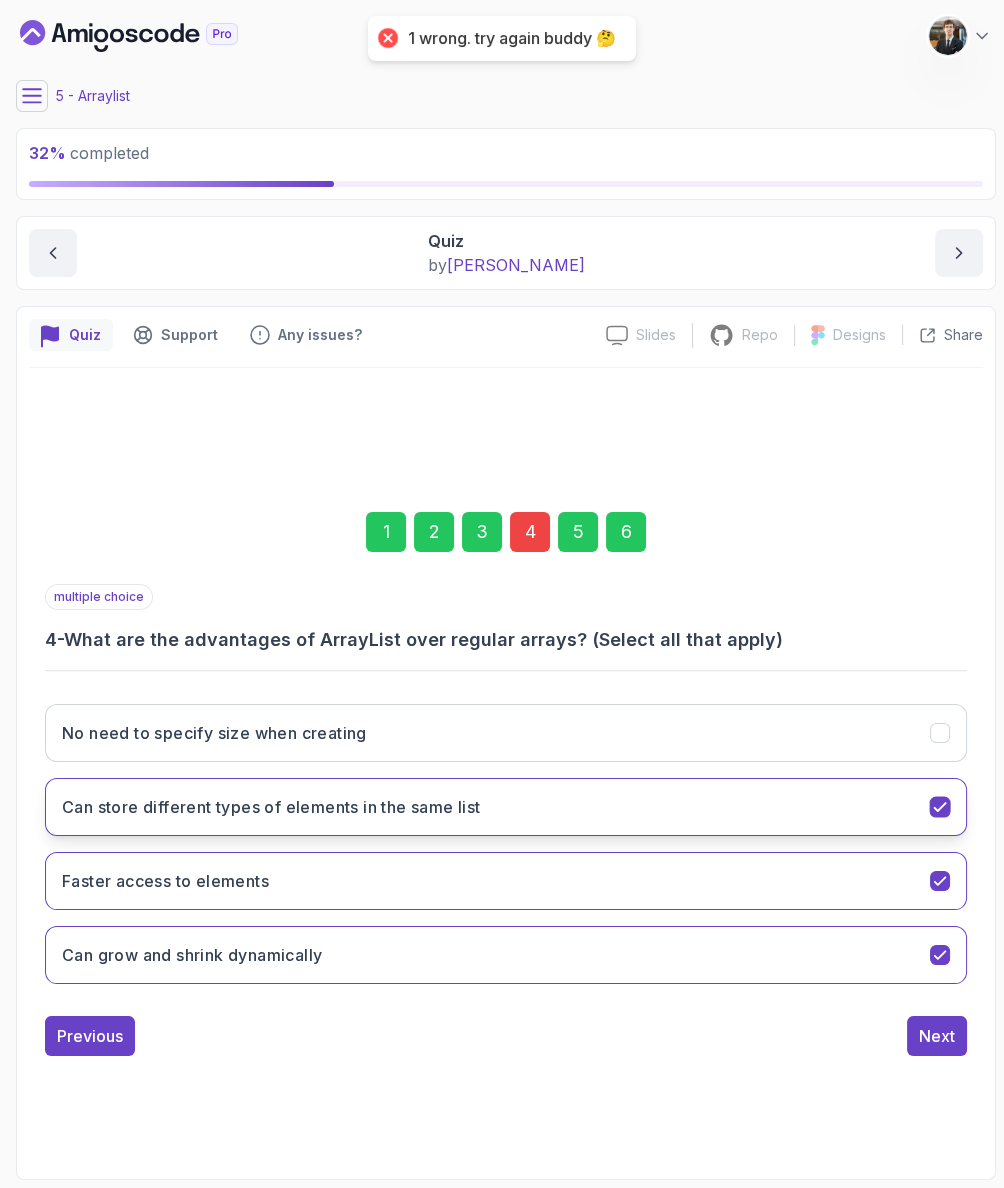 click on "Can store different types of elements in the same list" at bounding box center [506, 807] 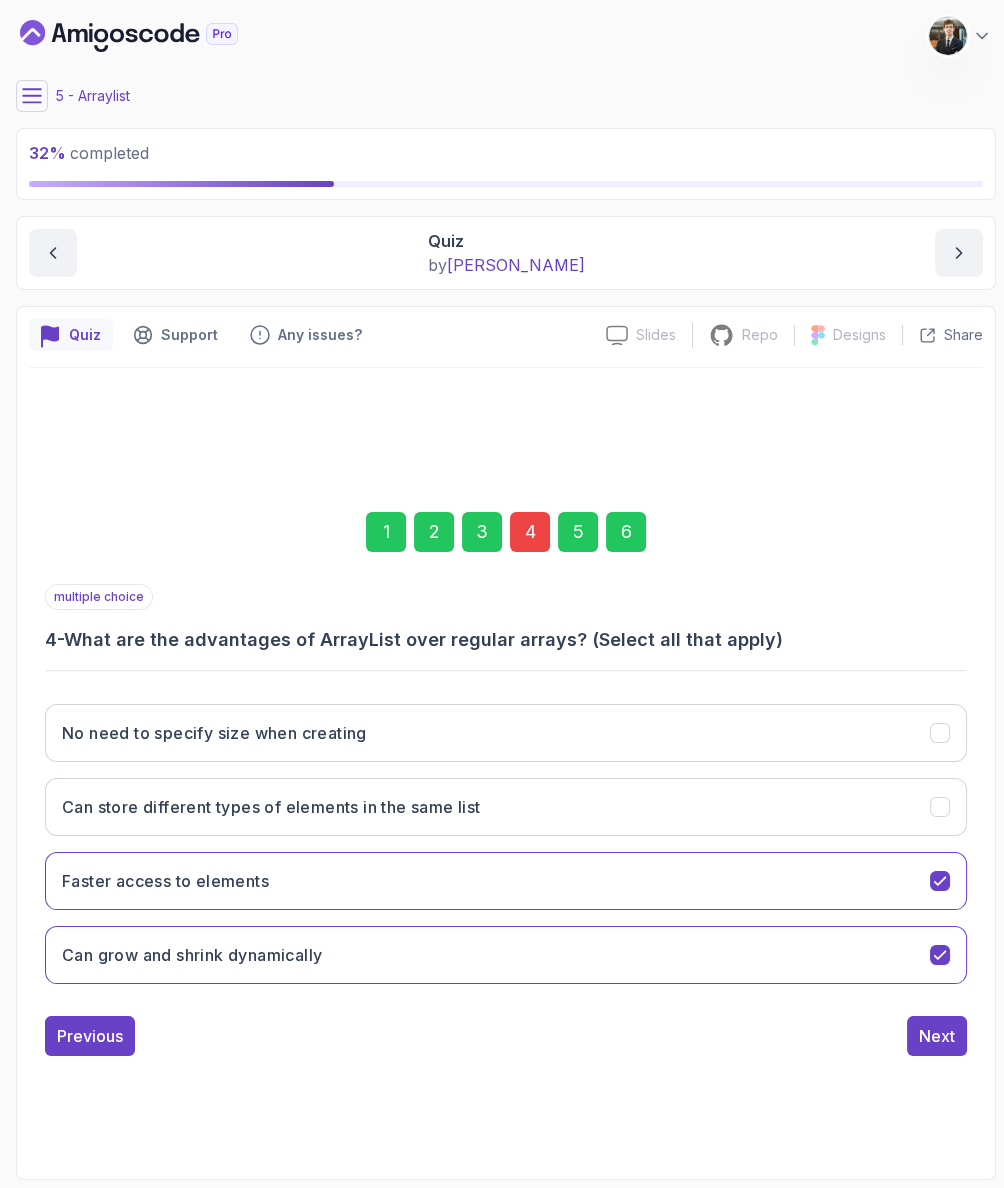 click on "1 2 3 4 5 6" at bounding box center (506, 532) 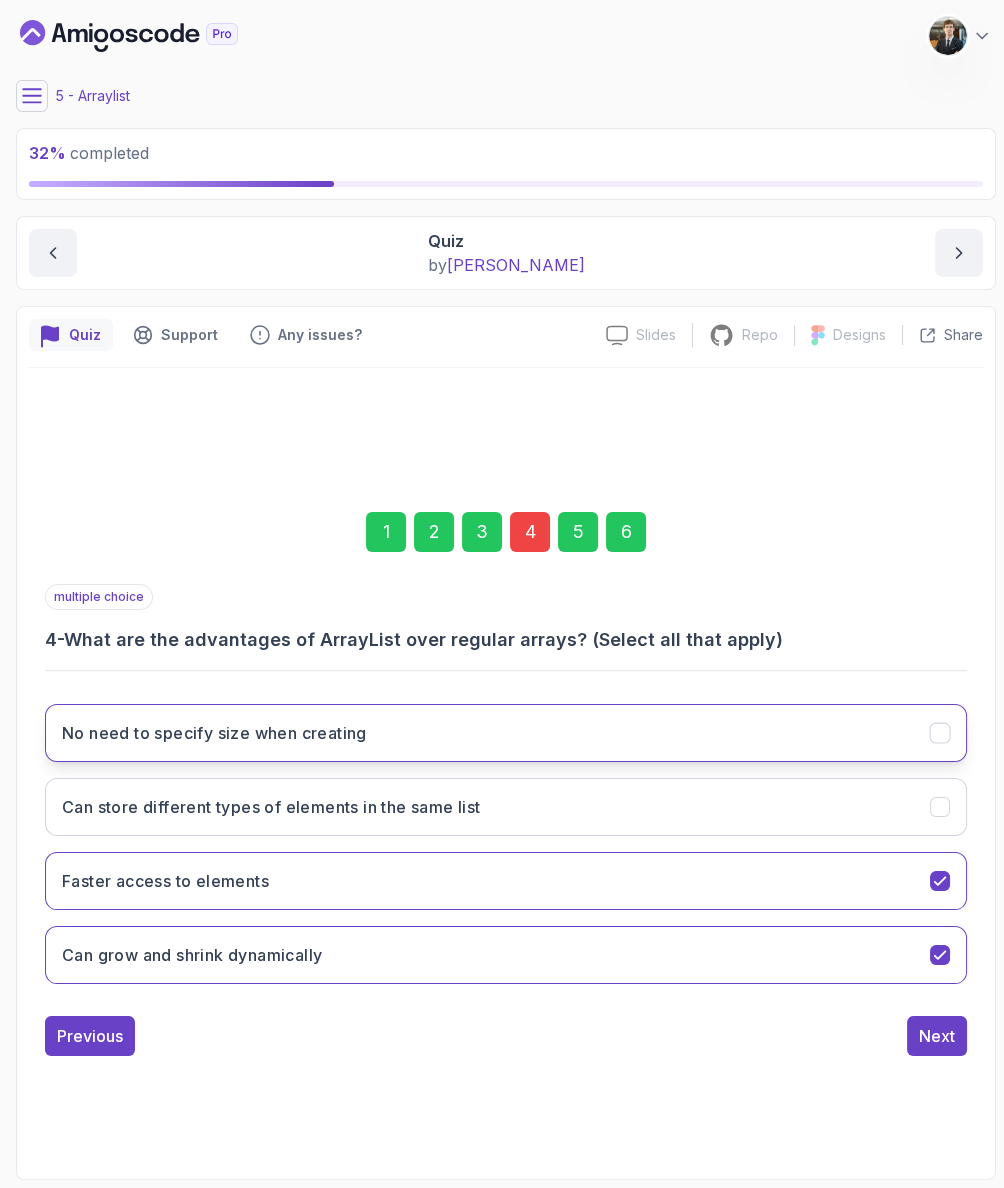 click on "No need to specify size when creating" at bounding box center [506, 733] 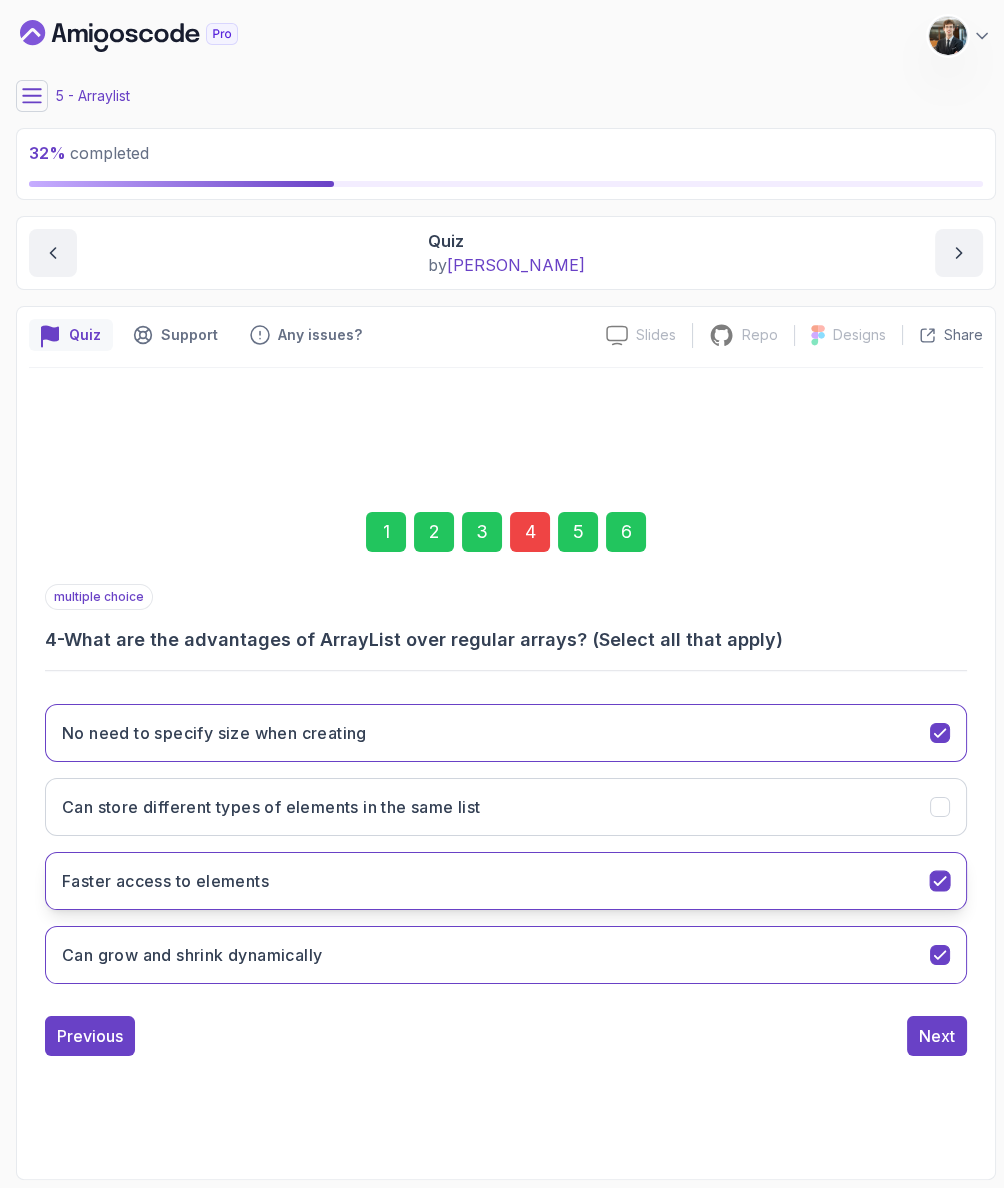 click on "Faster access to elements" at bounding box center [506, 881] 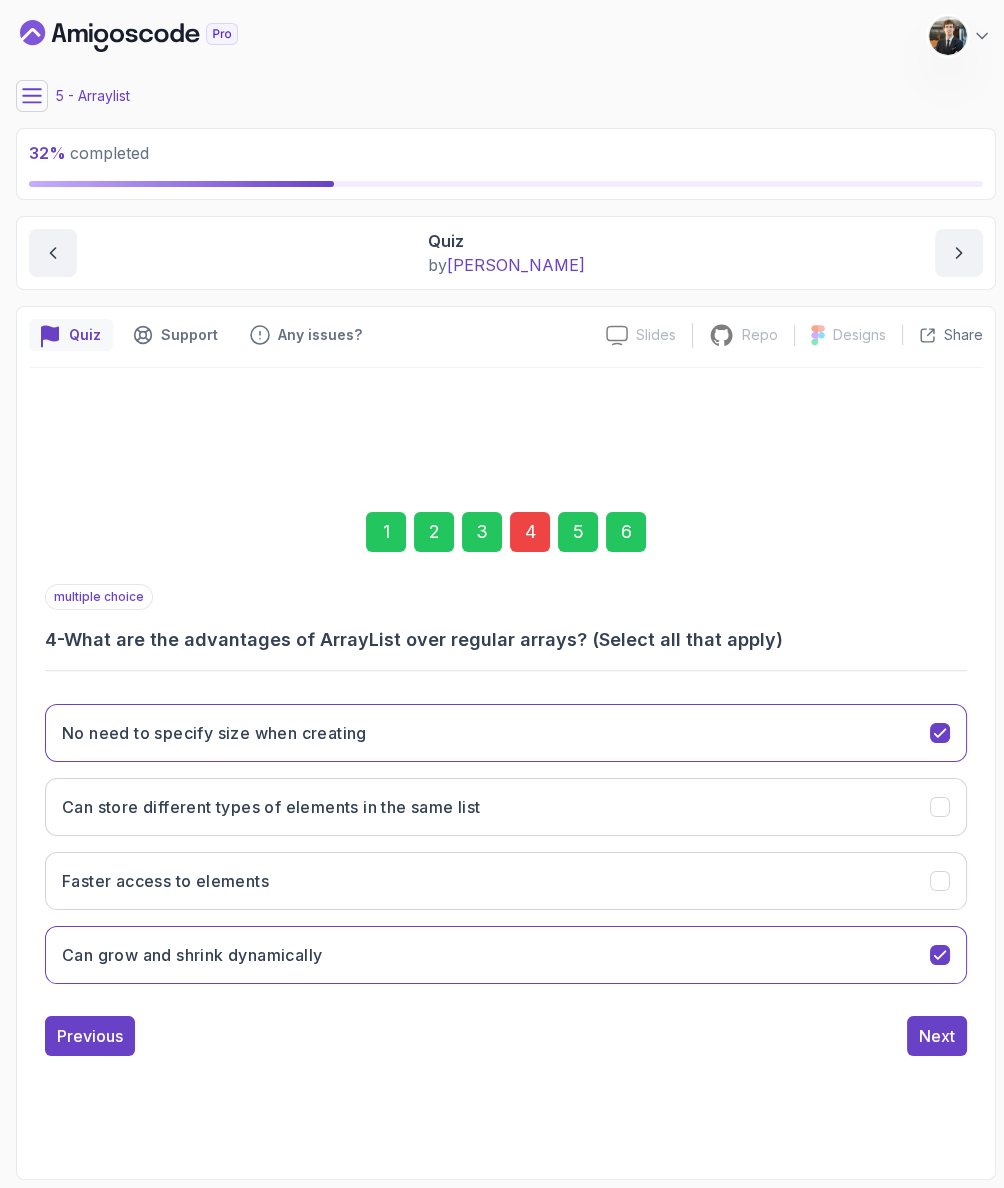 drag, startPoint x: 632, startPoint y: 526, endPoint x: 647, endPoint y: 599, distance: 74.52516 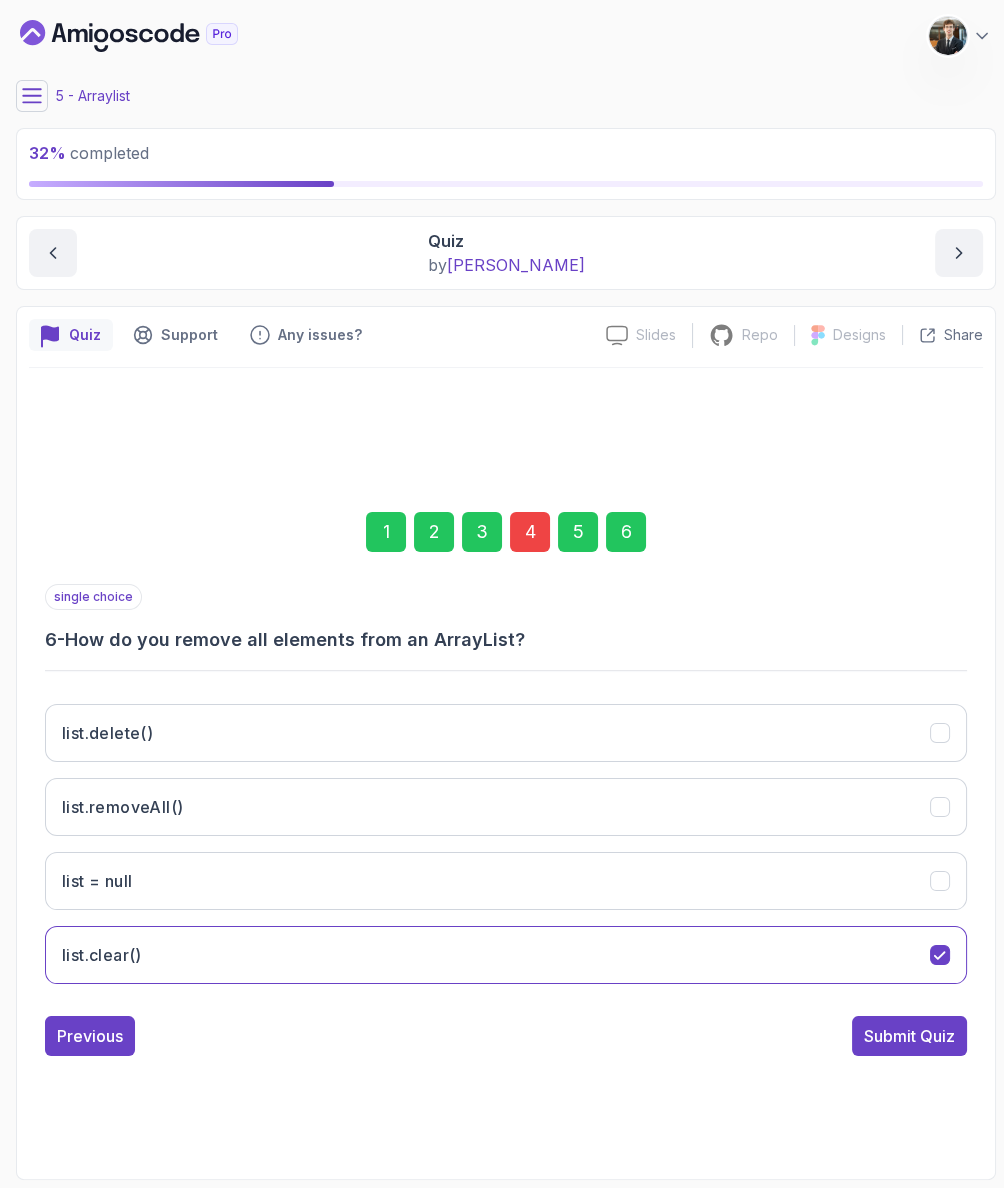 drag, startPoint x: 898, startPoint y: 1035, endPoint x: 797, endPoint y: 957, distance: 127.61269 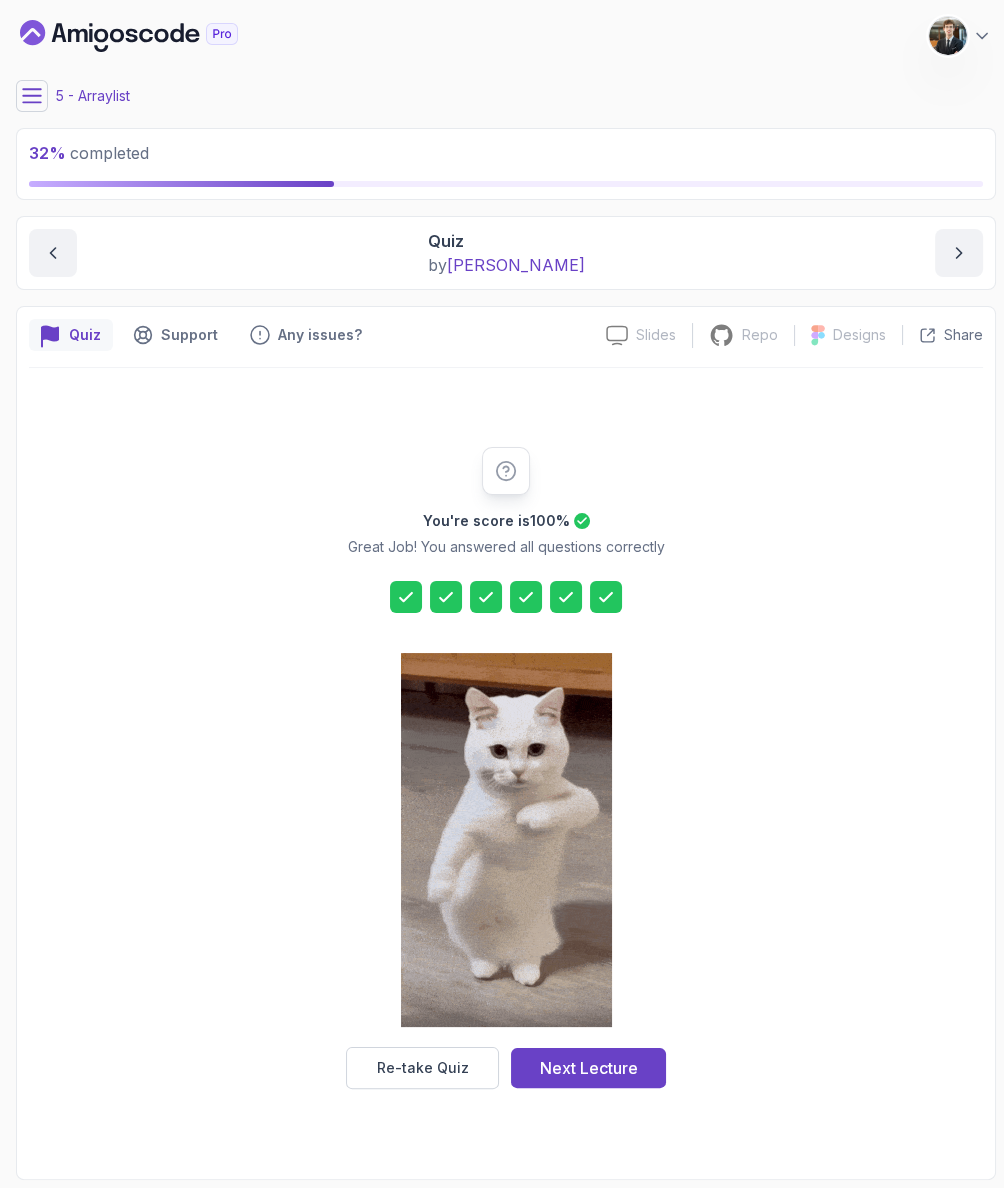 click on "Next Lecture" at bounding box center (589, 1068) 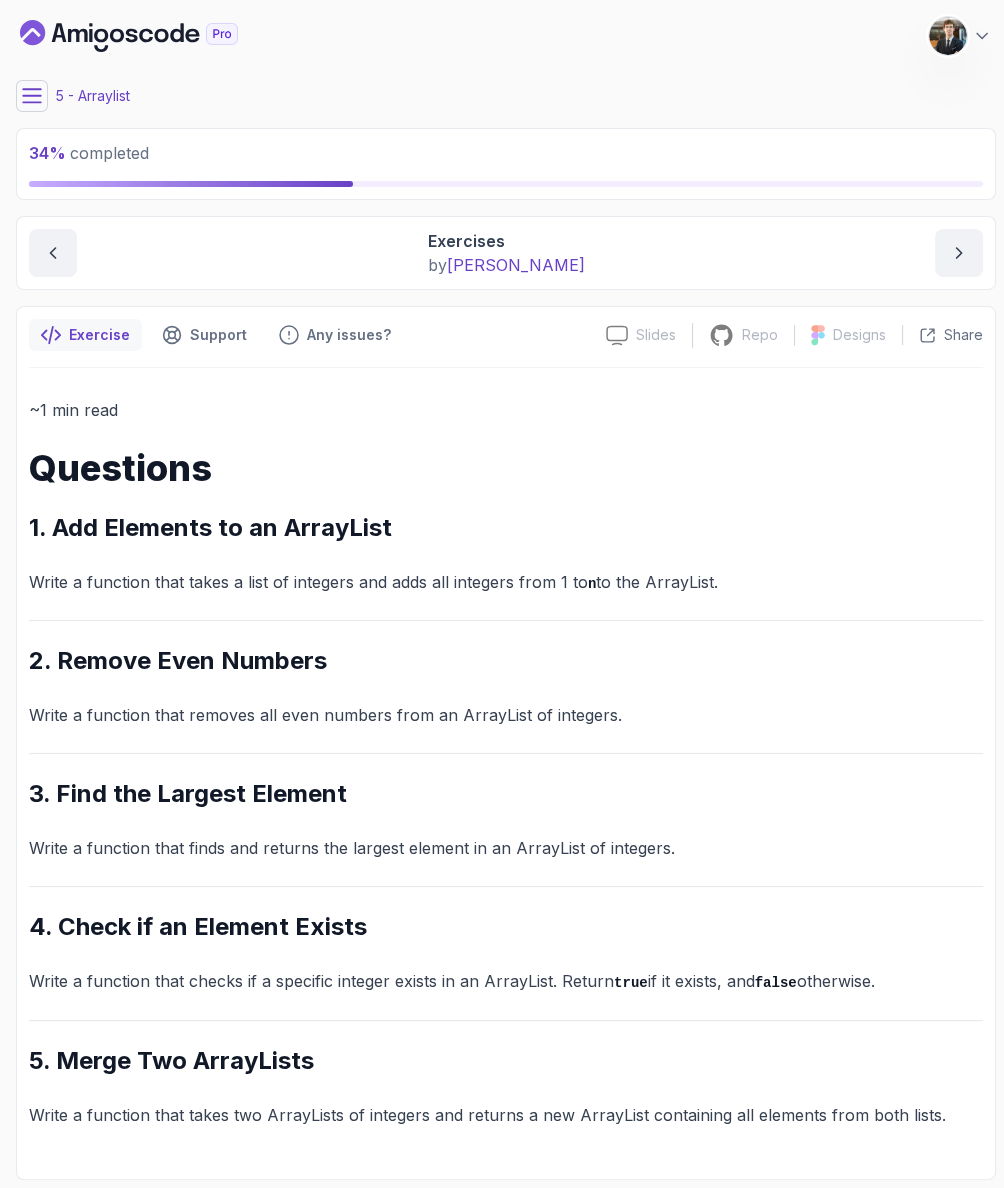 drag, startPoint x: 745, startPoint y: 600, endPoint x: 8, endPoint y: 503, distance: 743.3559 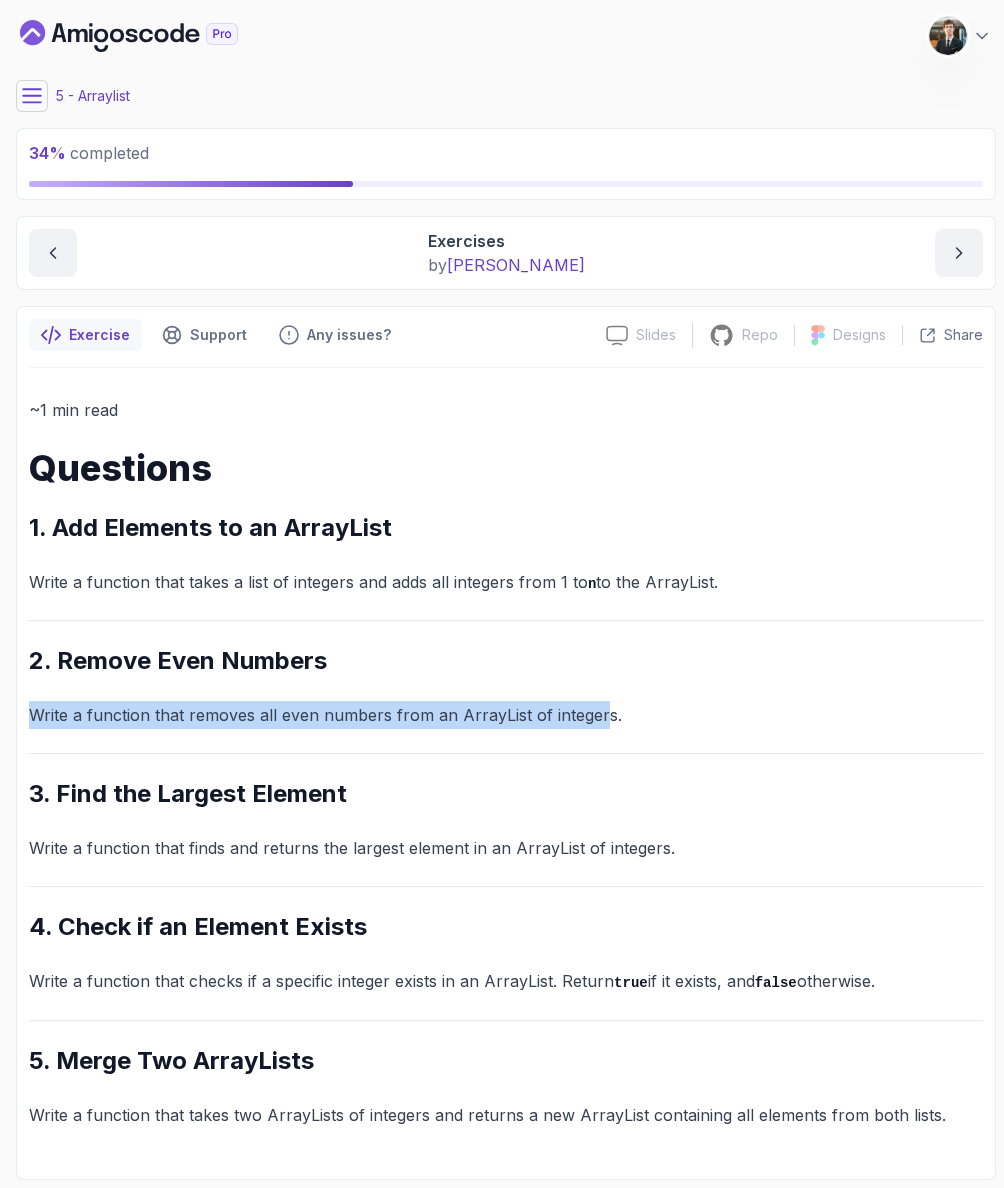 drag, startPoint x: 582, startPoint y: 714, endPoint x: 94, endPoint y: 697, distance: 488.29602 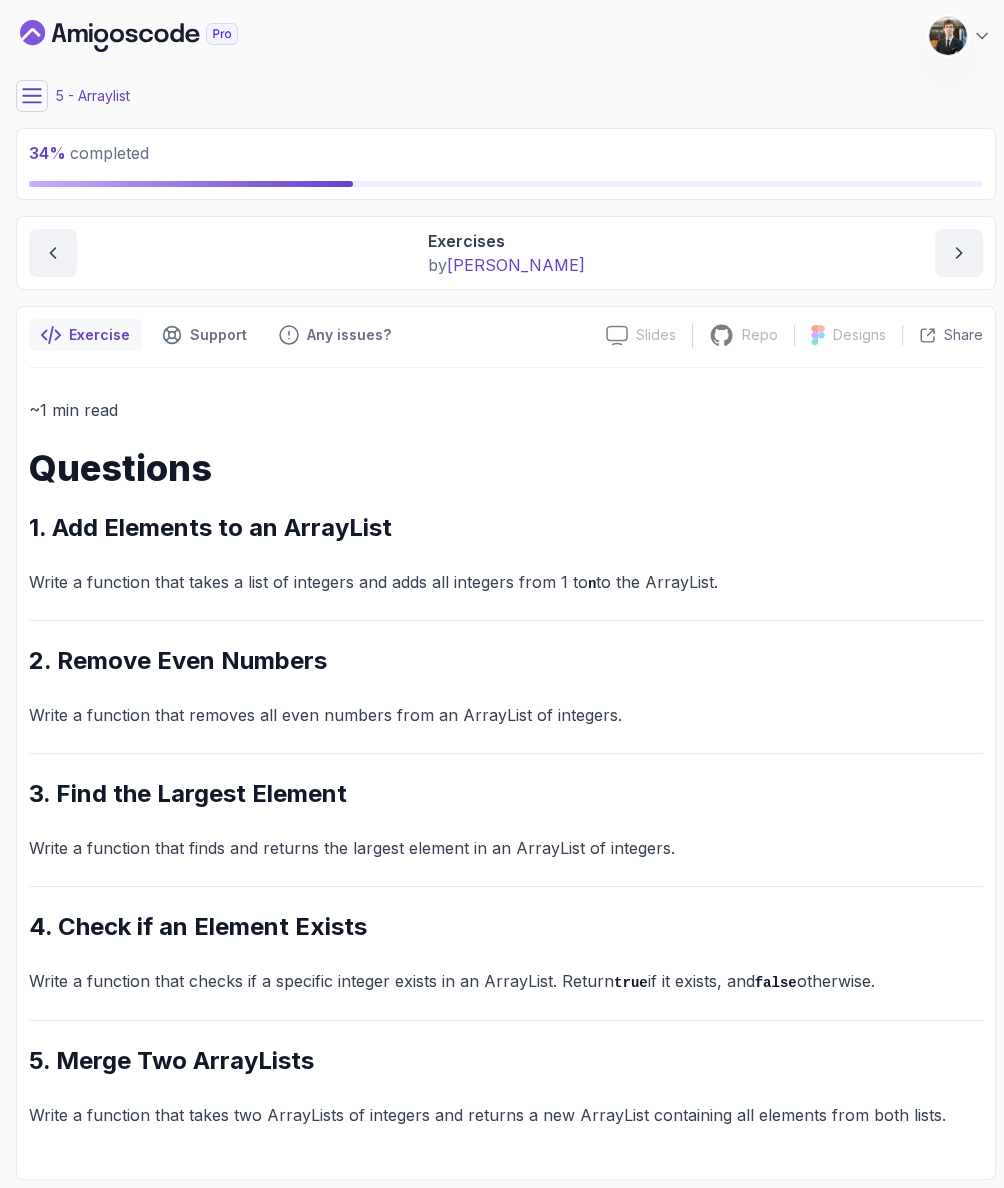 drag, startPoint x: 94, startPoint y: 697, endPoint x: 267, endPoint y: 731, distance: 176.30939 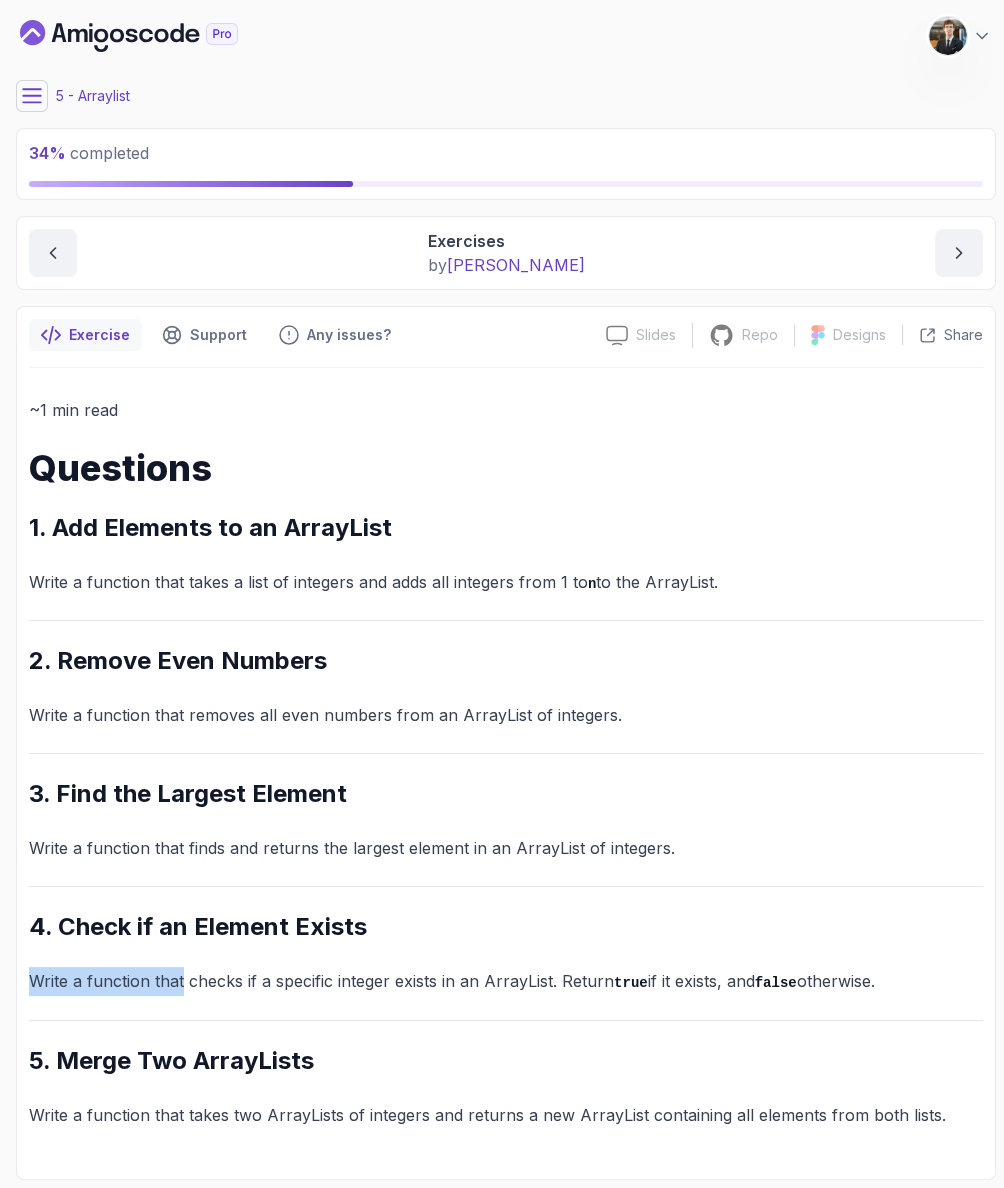 drag, startPoint x: 916, startPoint y: 967, endPoint x: 181, endPoint y: 989, distance: 735.32916 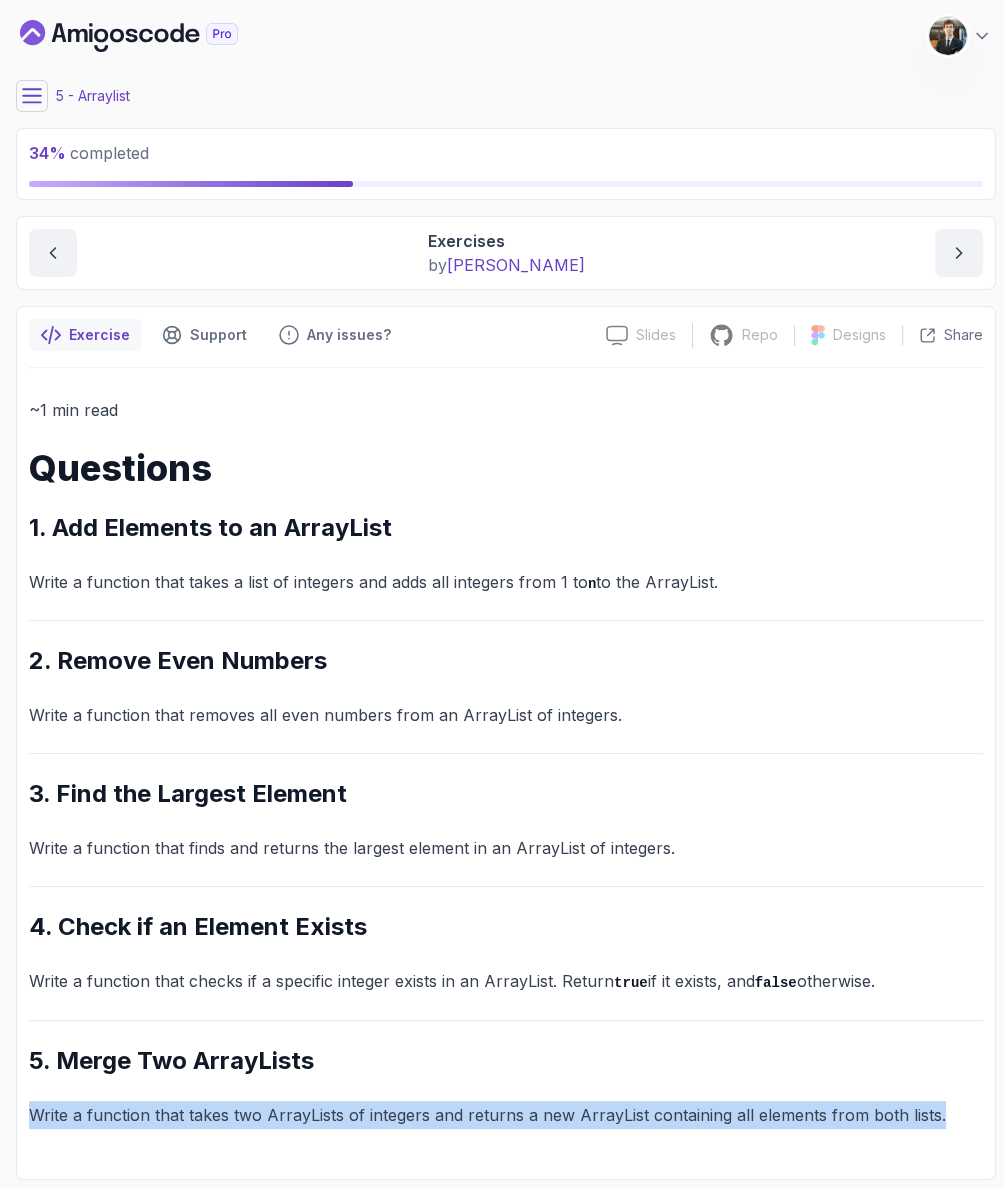 drag, startPoint x: 365, startPoint y: 1170, endPoint x: 562, endPoint y: 909, distance: 327.00153 